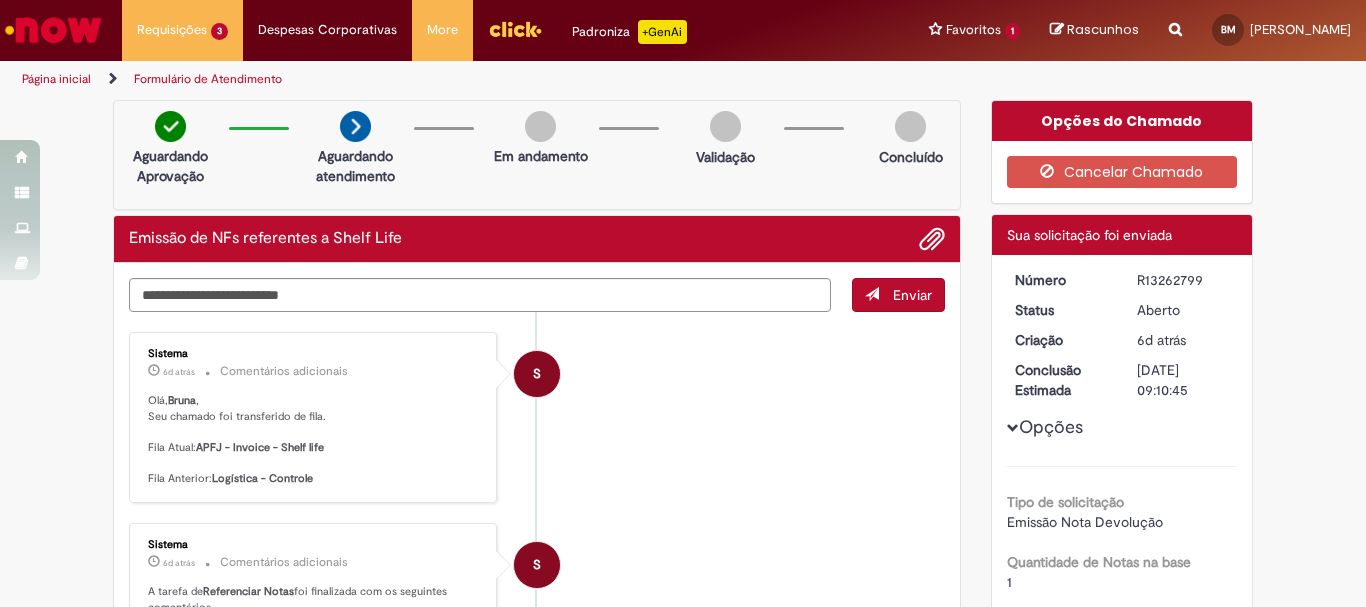 scroll, scrollTop: 0, scrollLeft: 0, axis: both 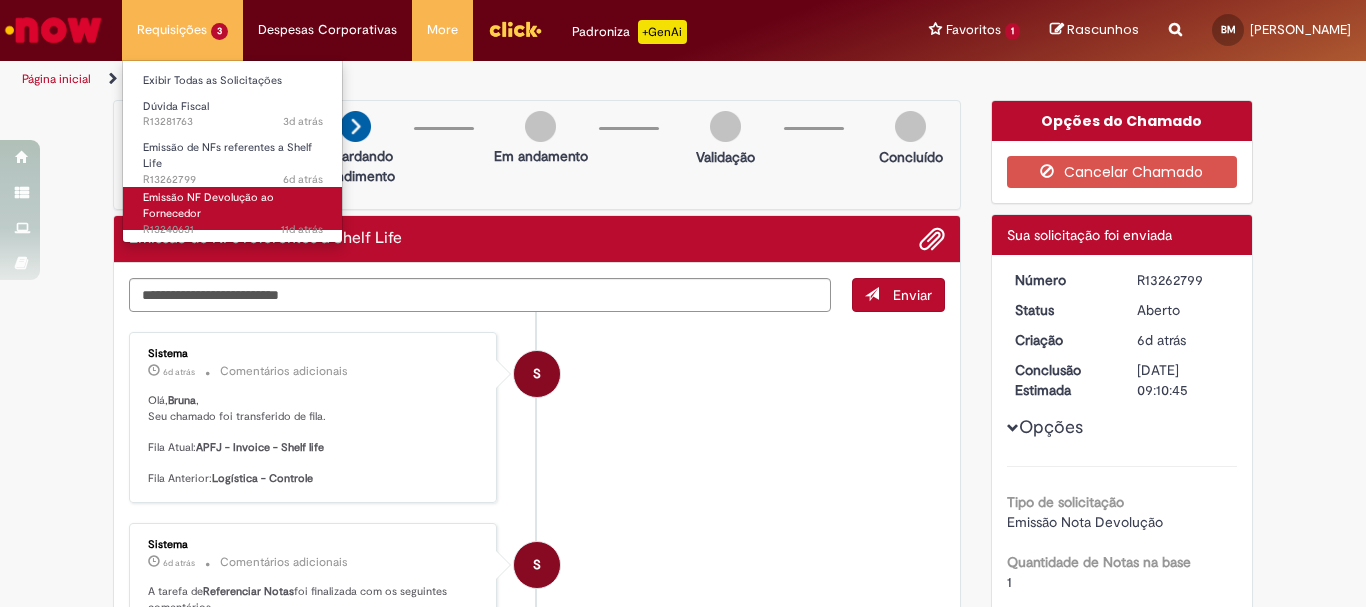 click on "Emissão NF Devolução ao Fornecedor" at bounding box center (208, 205) 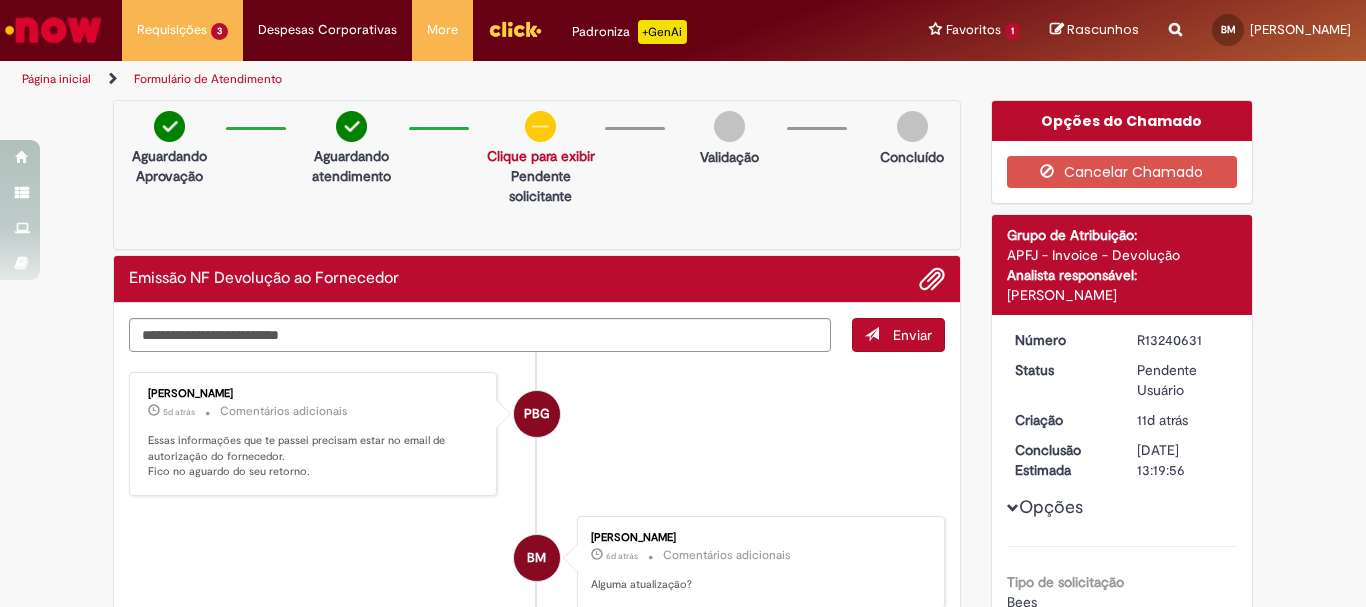 scroll, scrollTop: 100, scrollLeft: 0, axis: vertical 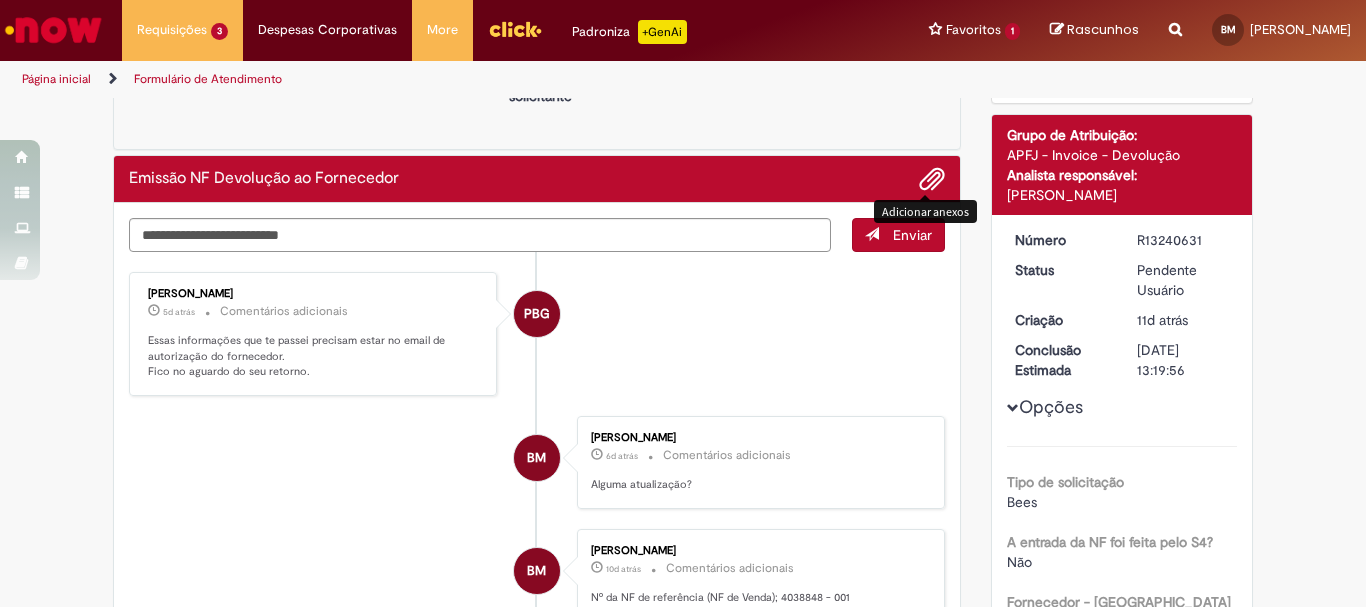 click at bounding box center [932, 180] 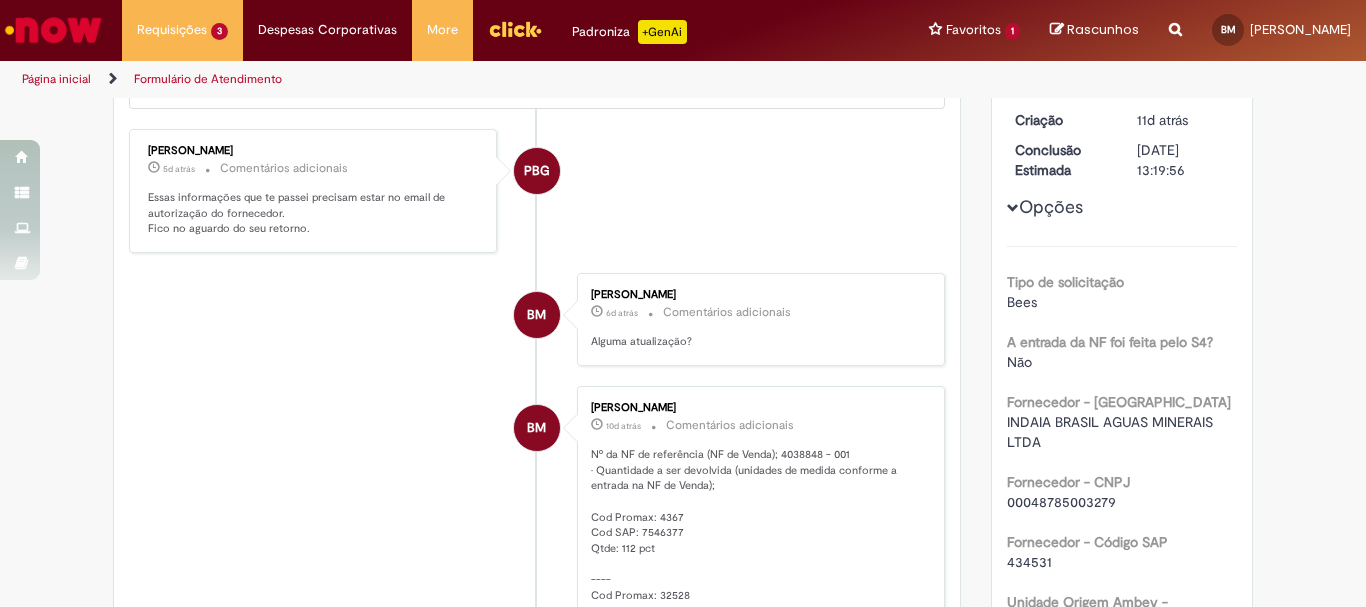 scroll, scrollTop: 0, scrollLeft: 0, axis: both 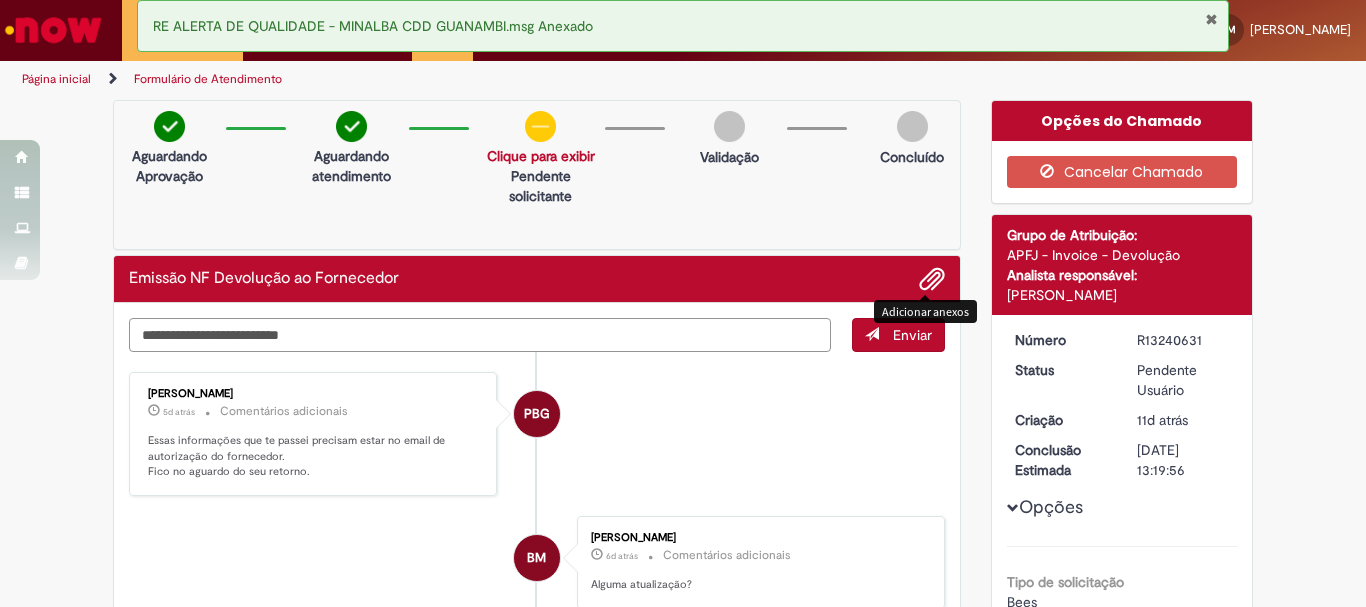 click on "Enviar
PBG
Pedro Boro Guerra
5d atrás 5 dias atrás     Comentários adicionais
Essas informações que te passei precisam estar no email de autorização do fornecedor.
Fico no aguardo do seu retorno.
BM
Bruna Ferreira De Menezes
6d atrás 6 dias atrás     Comentários adicionais
Alguma atualização?
BM" at bounding box center [537, 335] 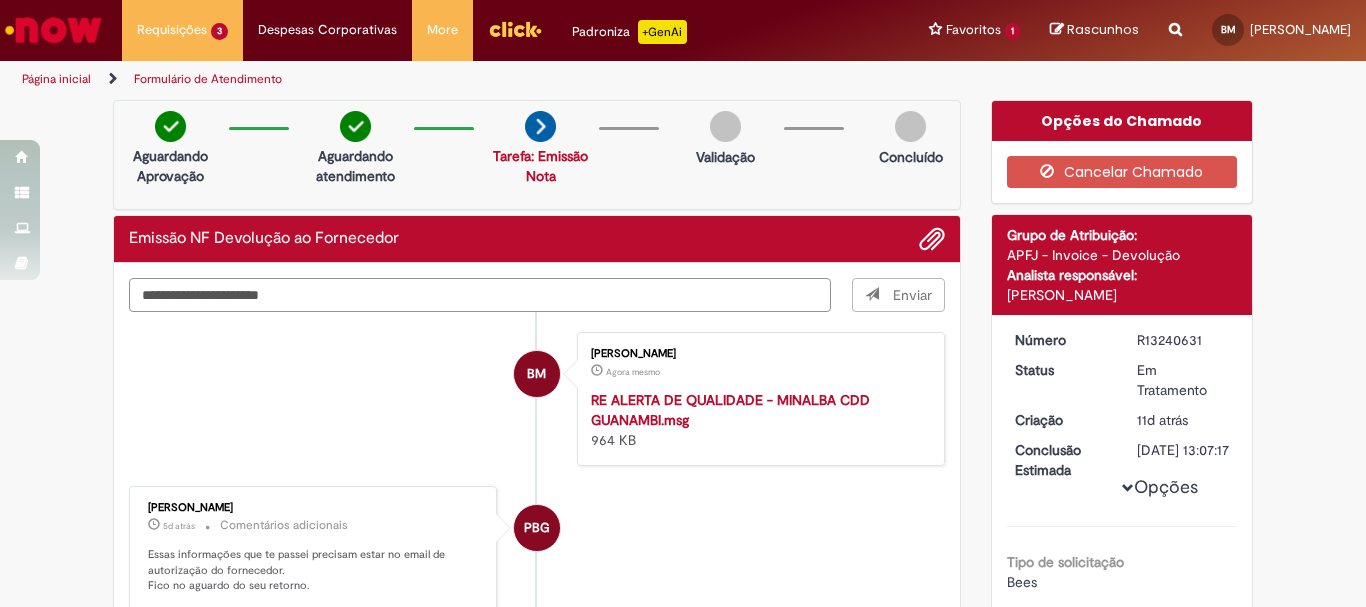 type on "**********" 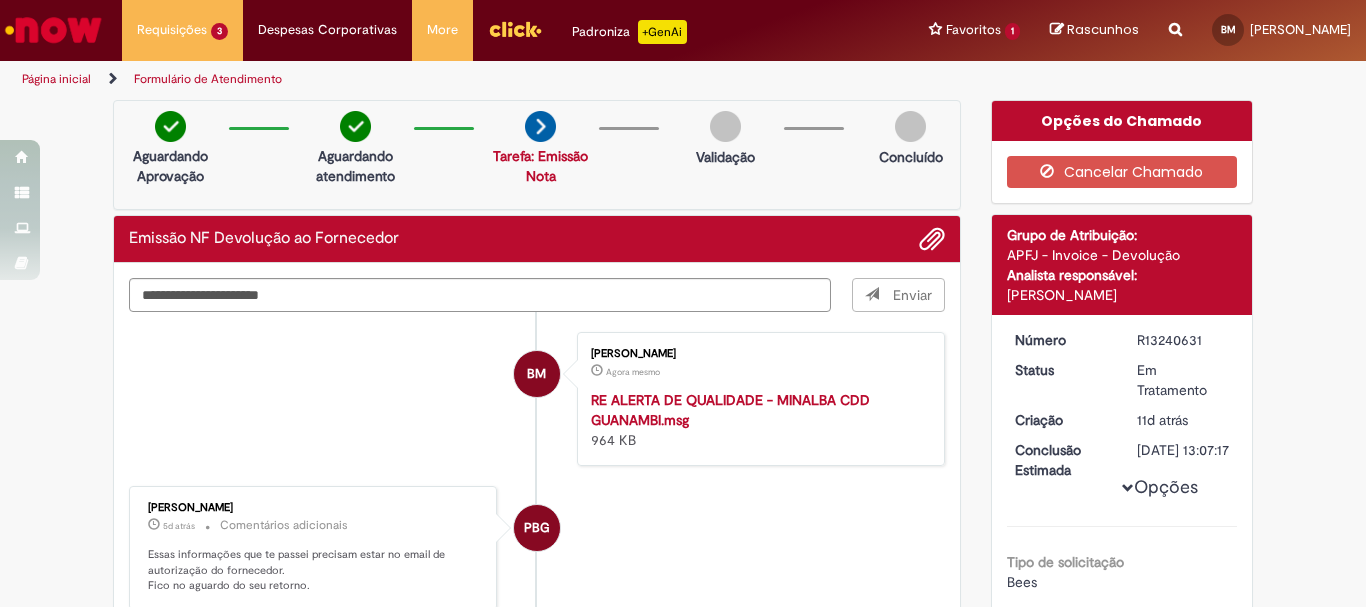 type 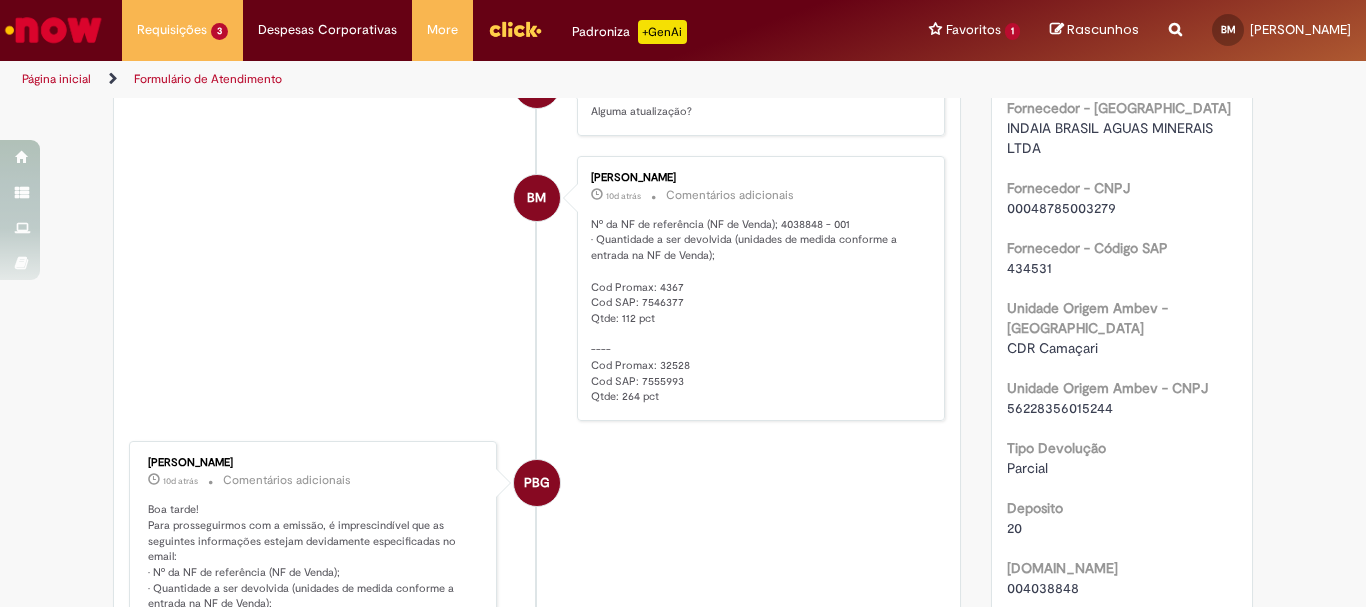 scroll, scrollTop: 0, scrollLeft: 0, axis: both 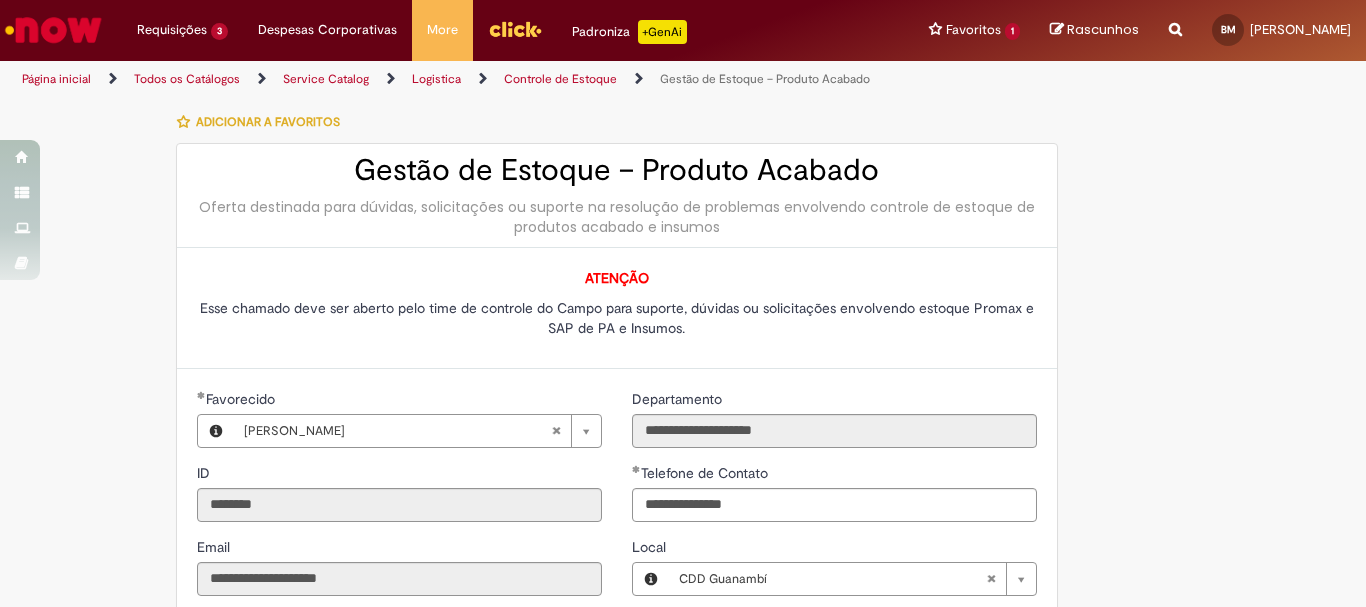 type on "**********" 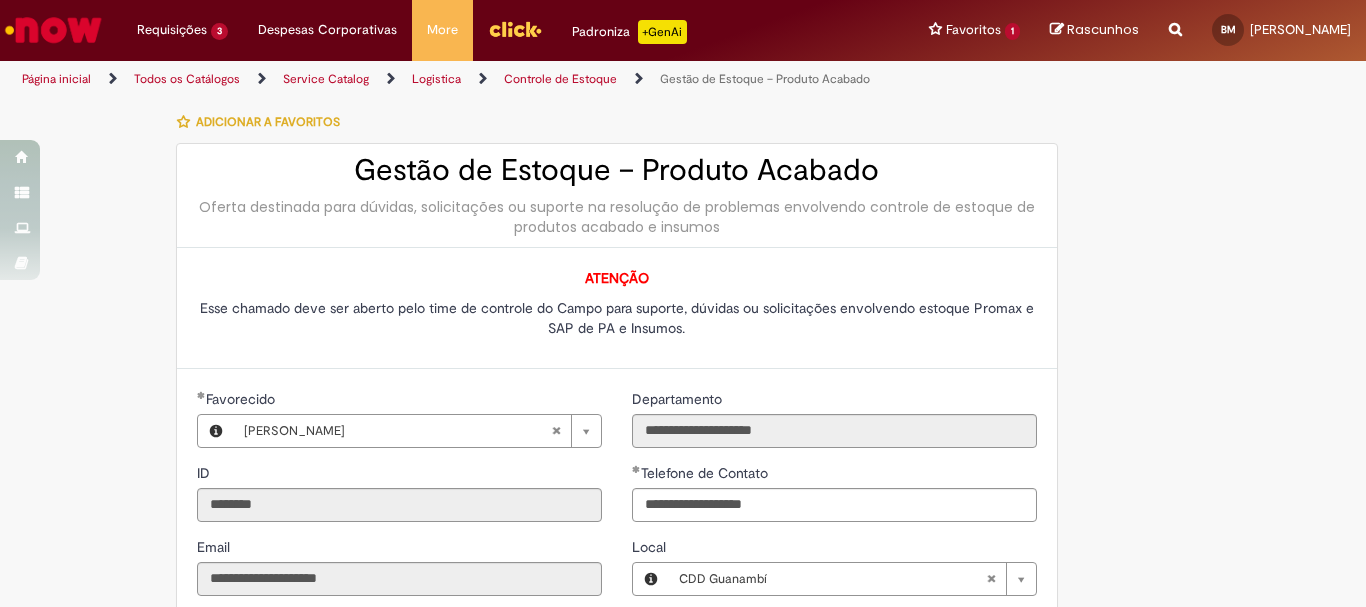 scroll, scrollTop: 0, scrollLeft: 0, axis: both 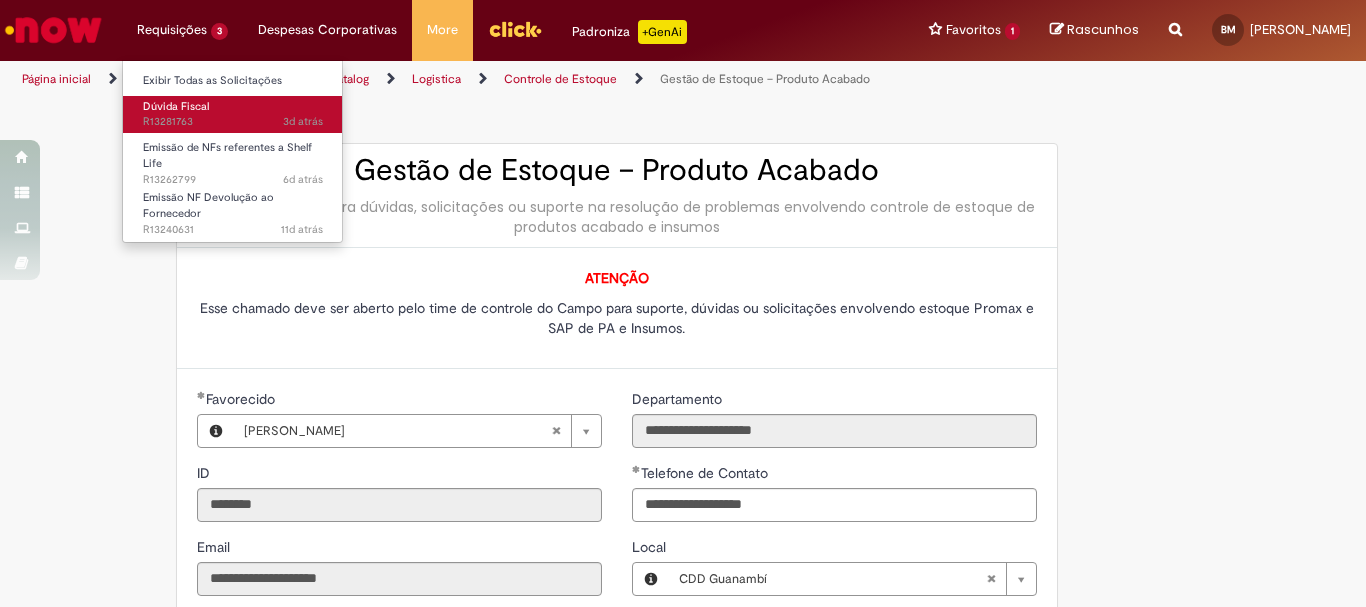 click on "3d atrás 3 dias atrás  R13281763" at bounding box center [233, 122] 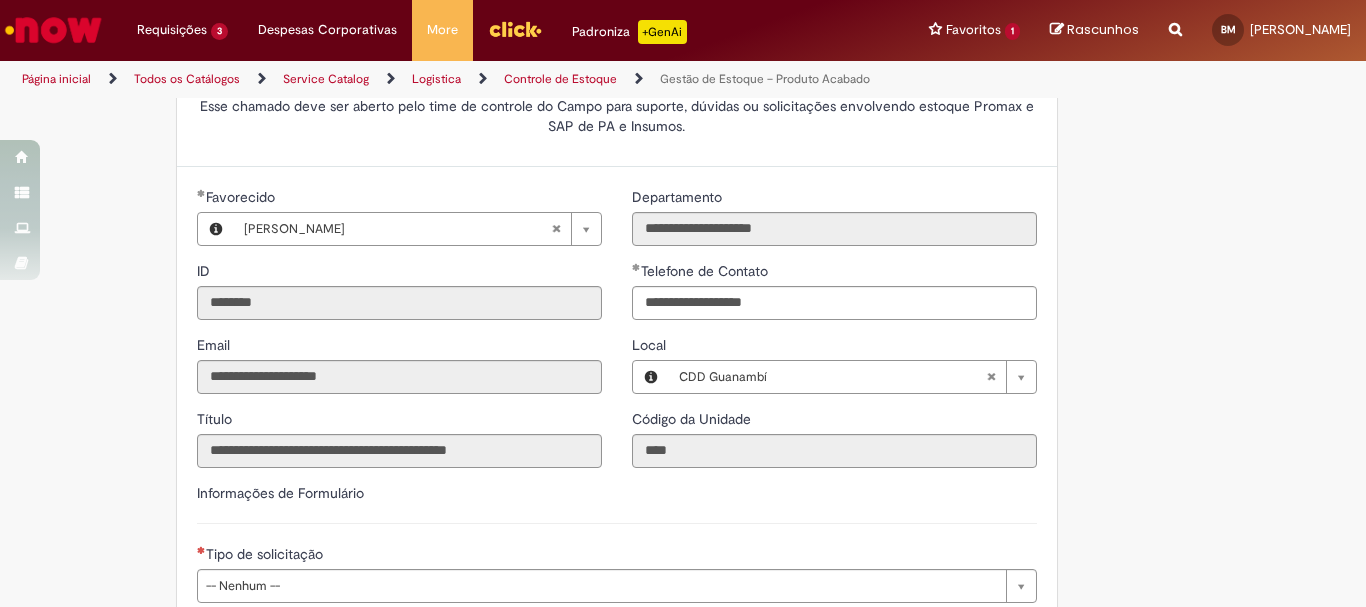 scroll, scrollTop: 102, scrollLeft: 0, axis: vertical 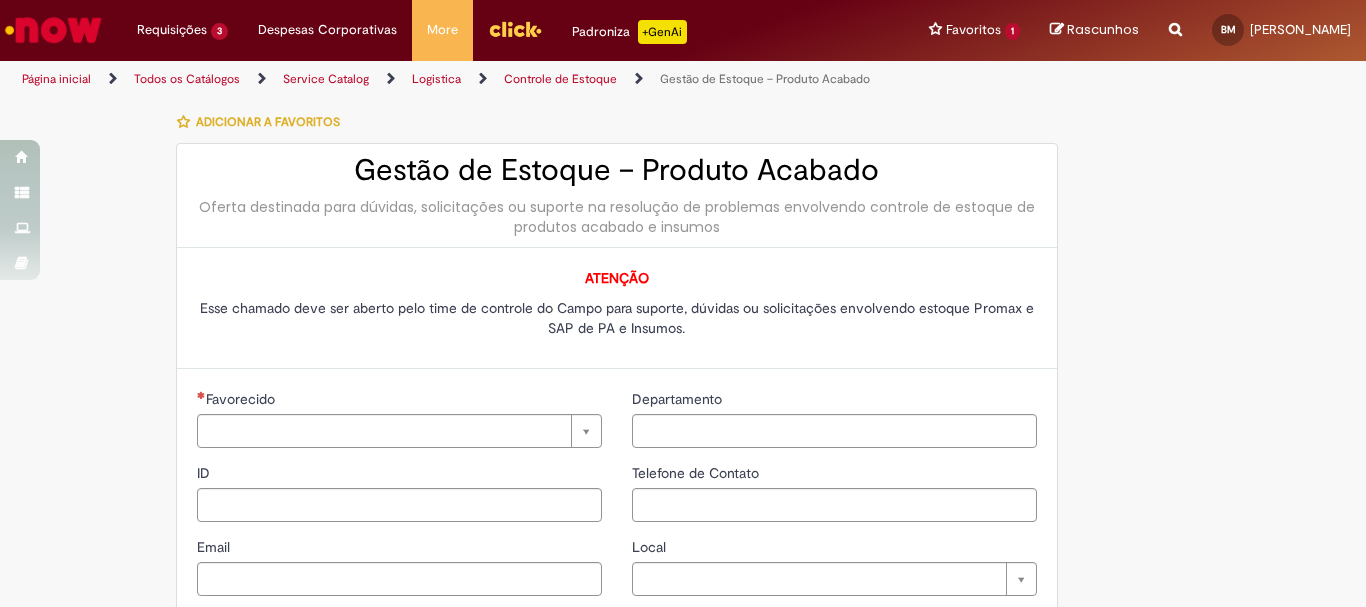 type on "********" 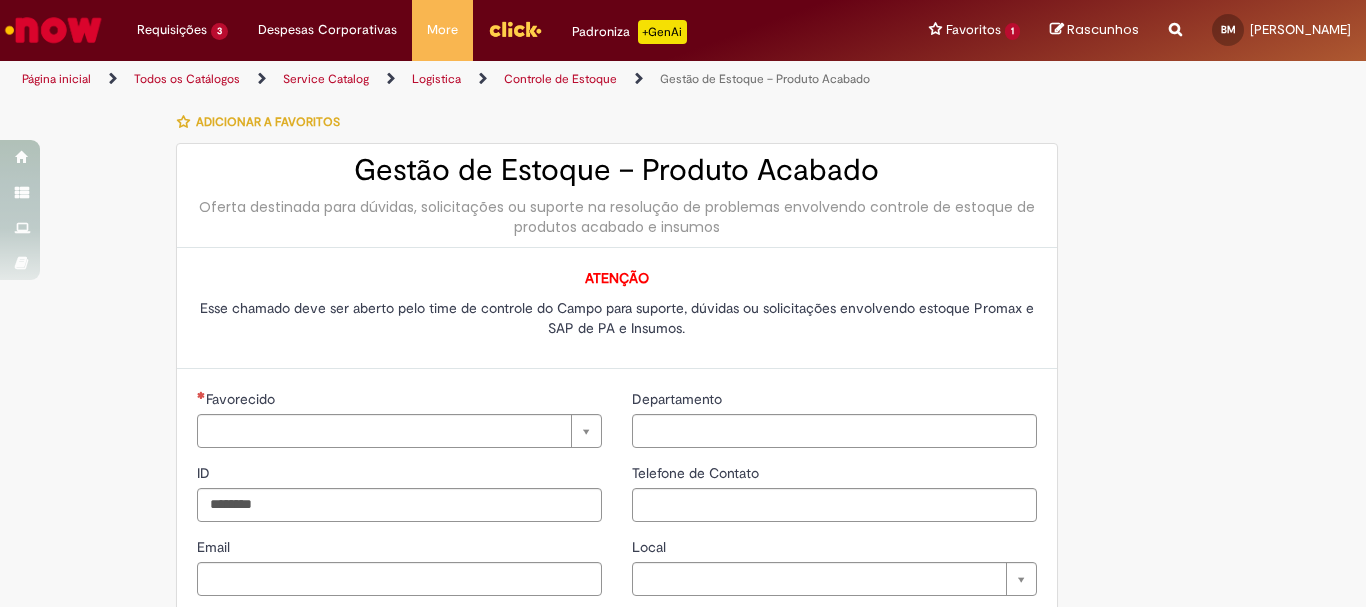 type on "**********" 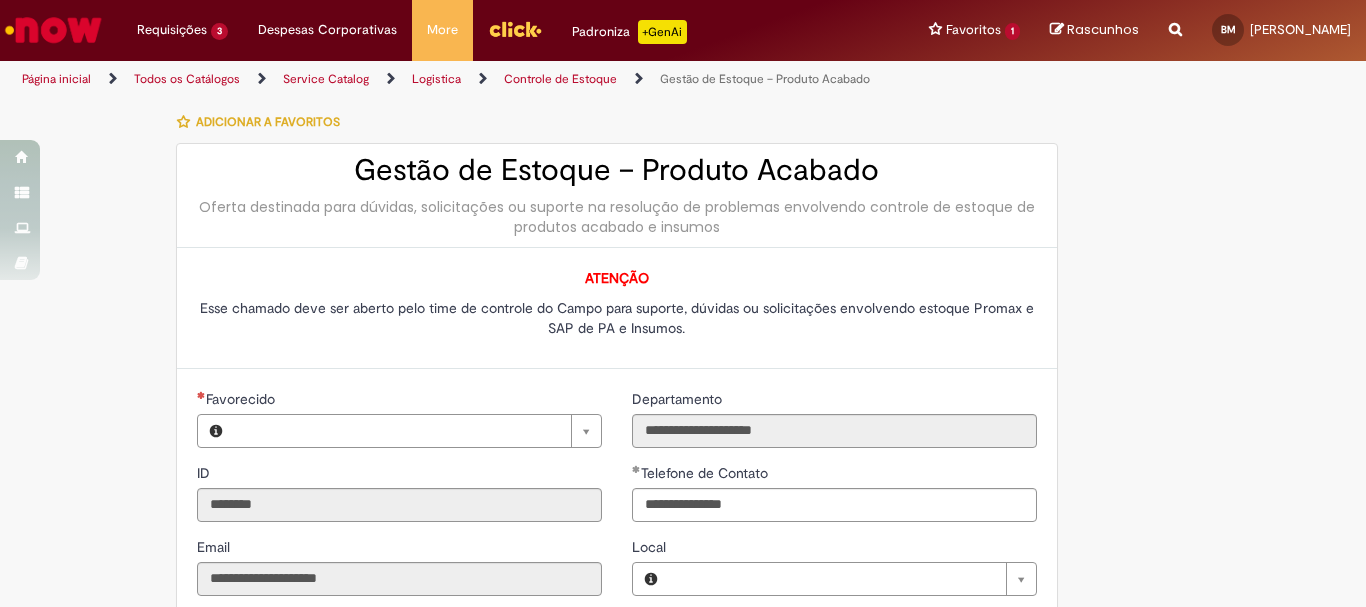 type on "**********" 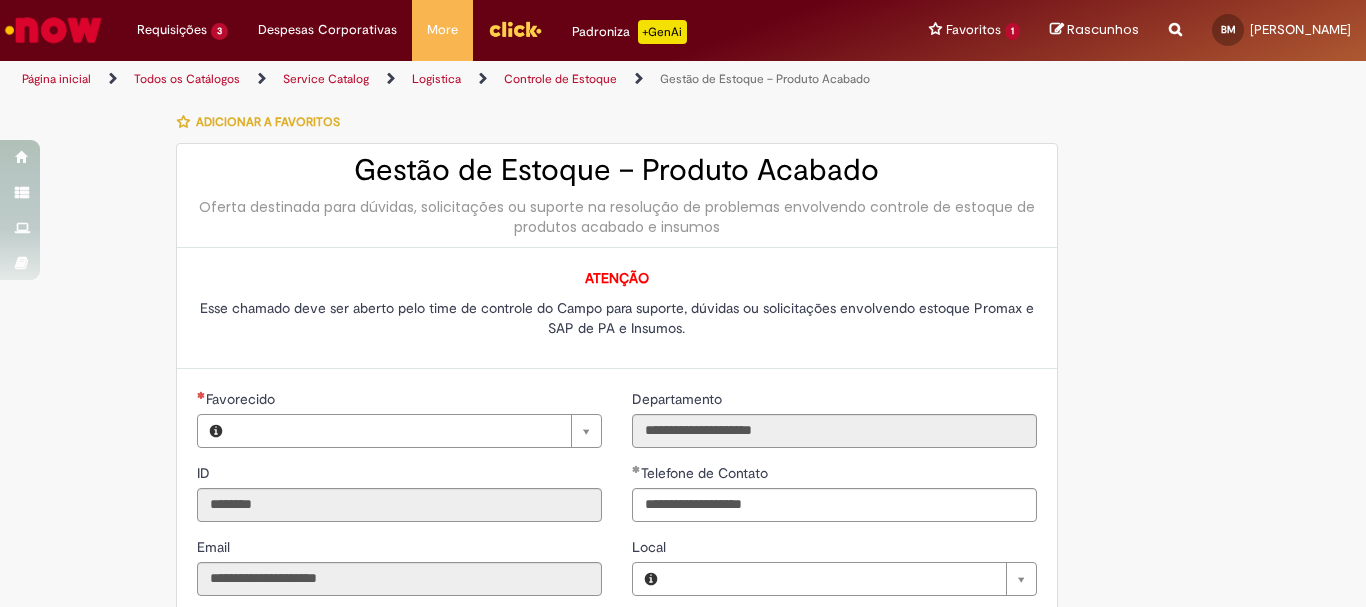 type on "**********" 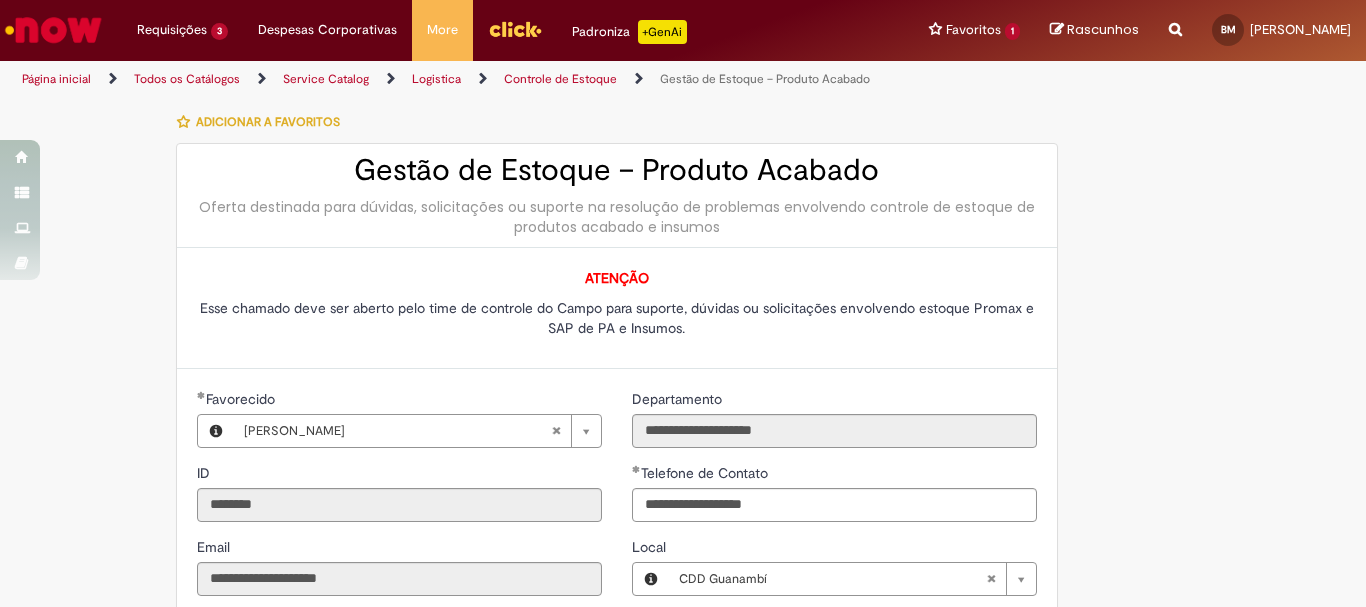 click on "Página inicial" at bounding box center [70, 79] 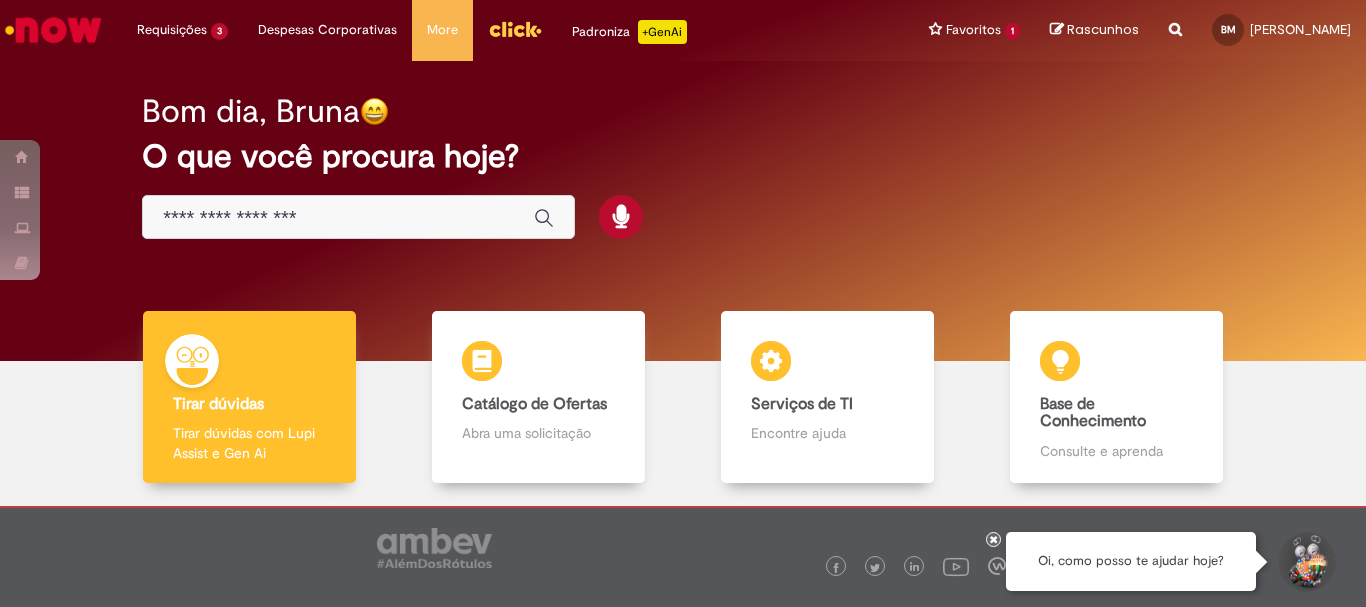 click at bounding box center [338, 218] 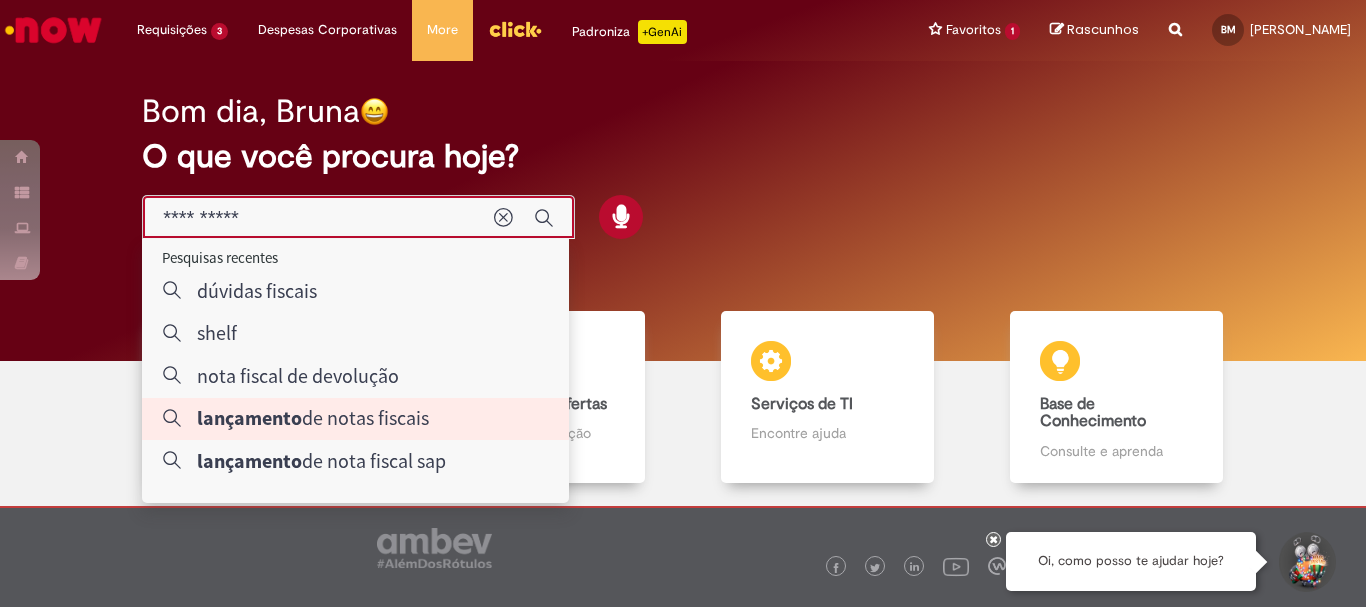 type on "**********" 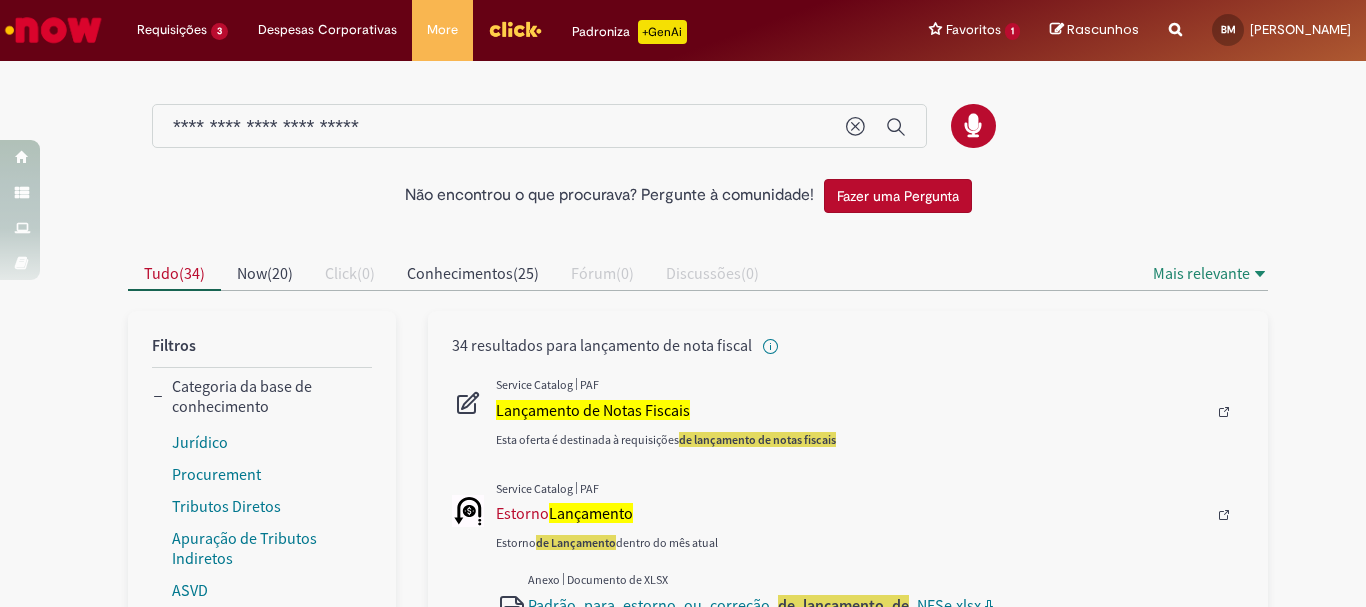 click on "Esta oferta é destinada à requisições  de lançamento de notas fiscais" at bounding box center (870, 414) 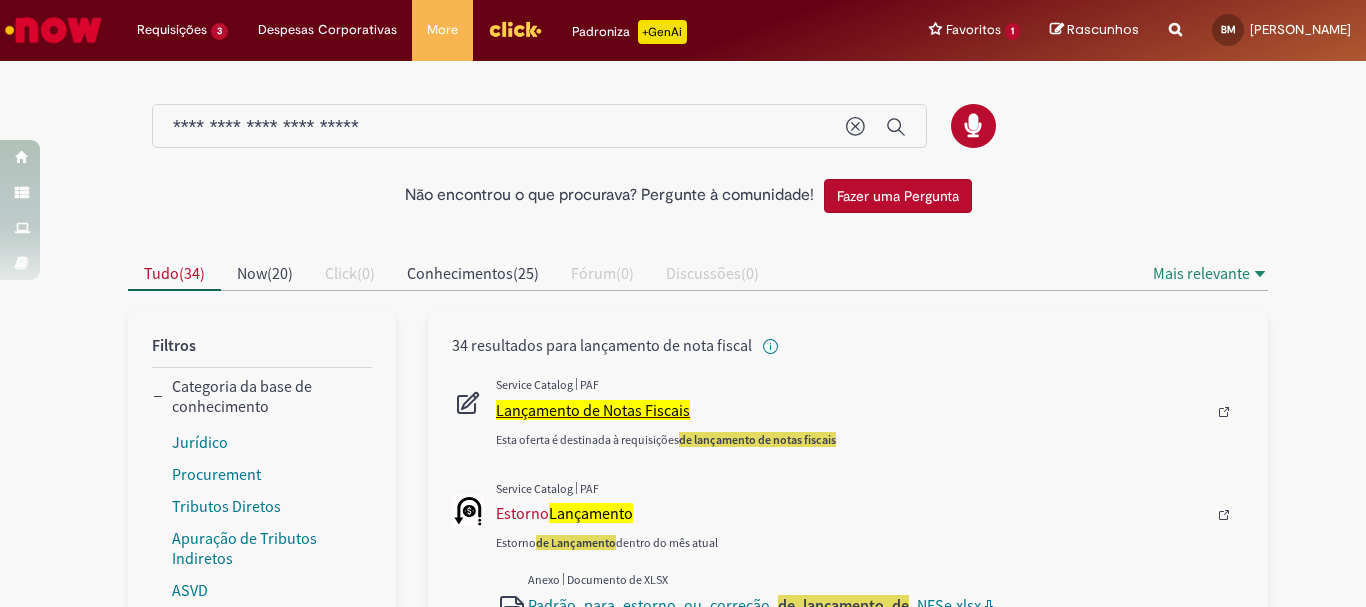 click on "Lançamento de Notas Fiscais" at bounding box center (593, 410) 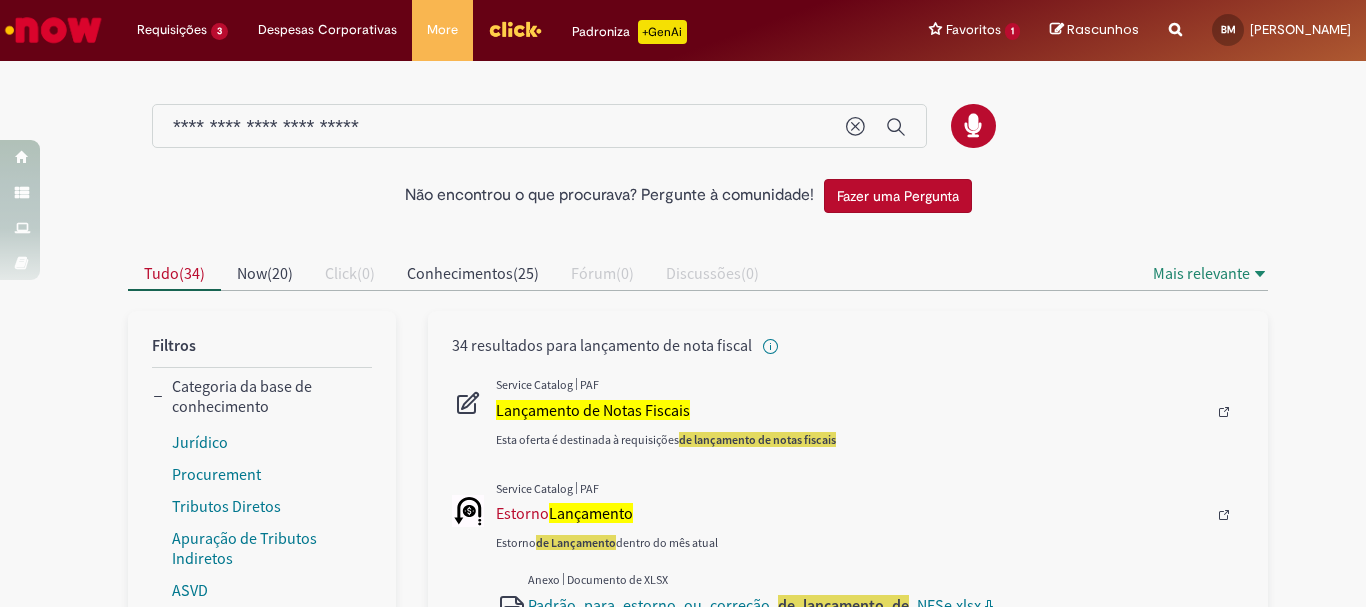 type 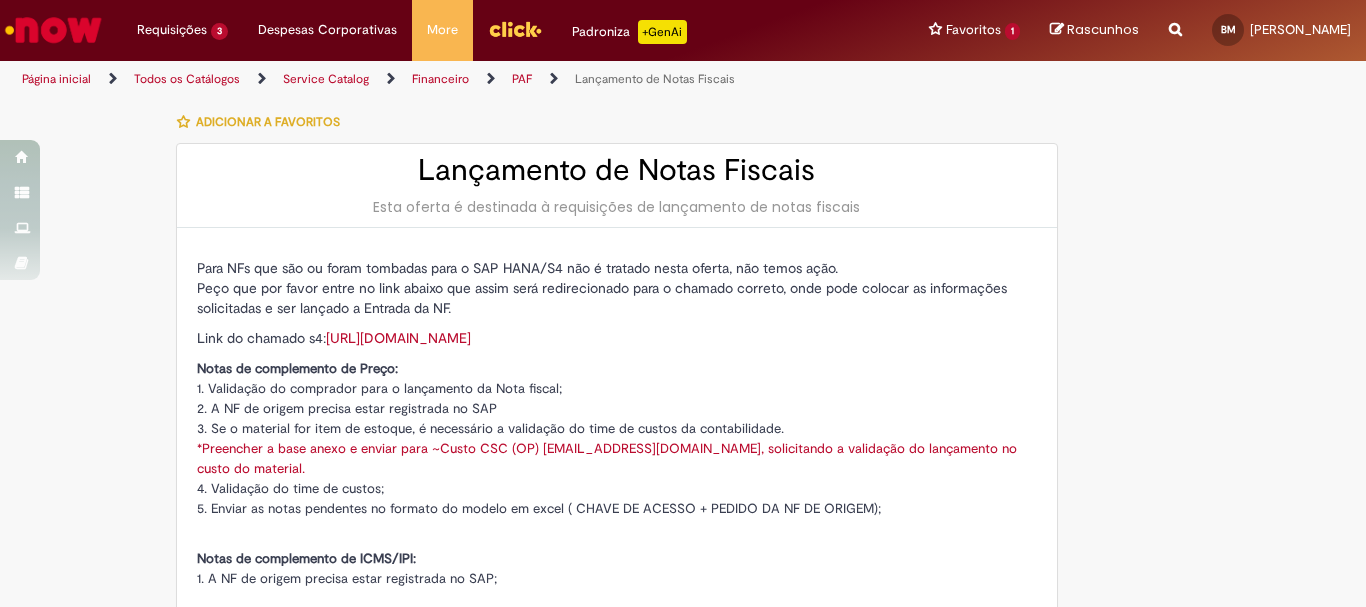 type on "**********" 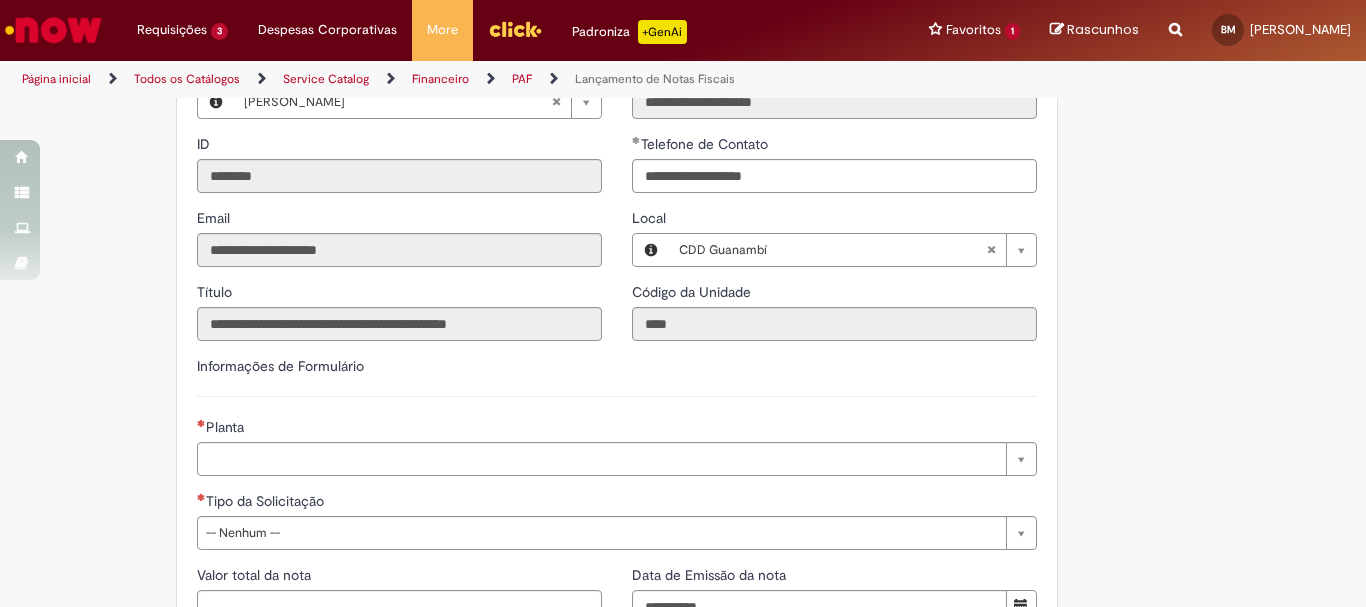 scroll, scrollTop: 1200, scrollLeft: 0, axis: vertical 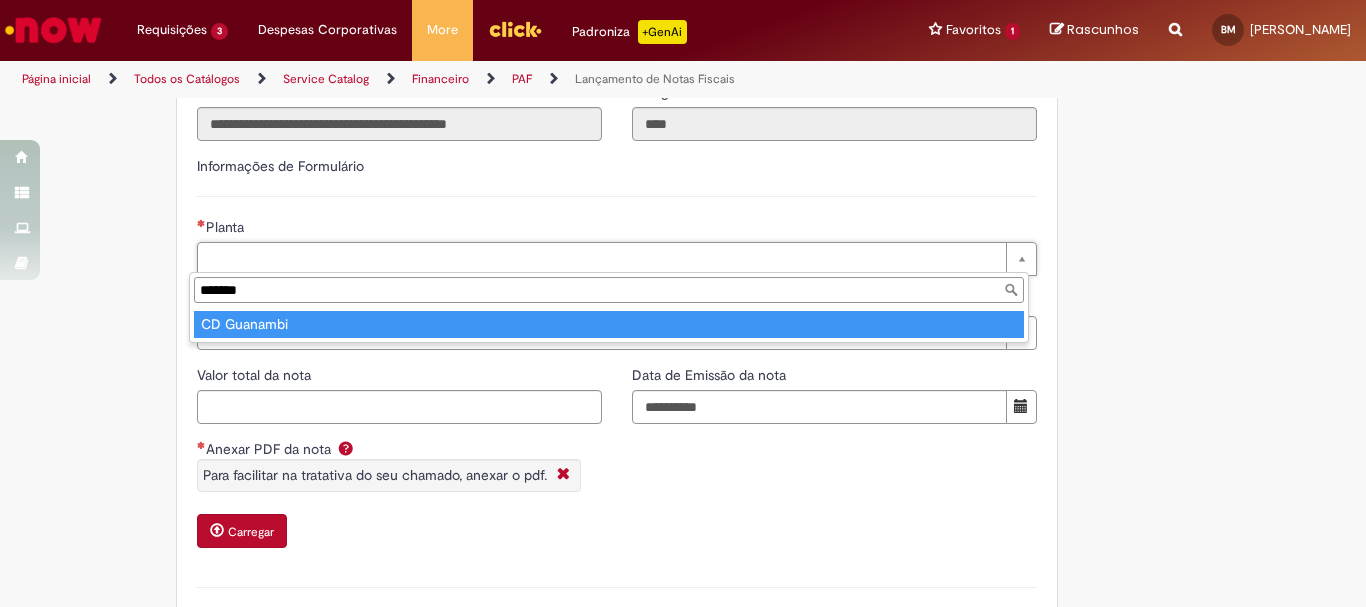 type on "*******" 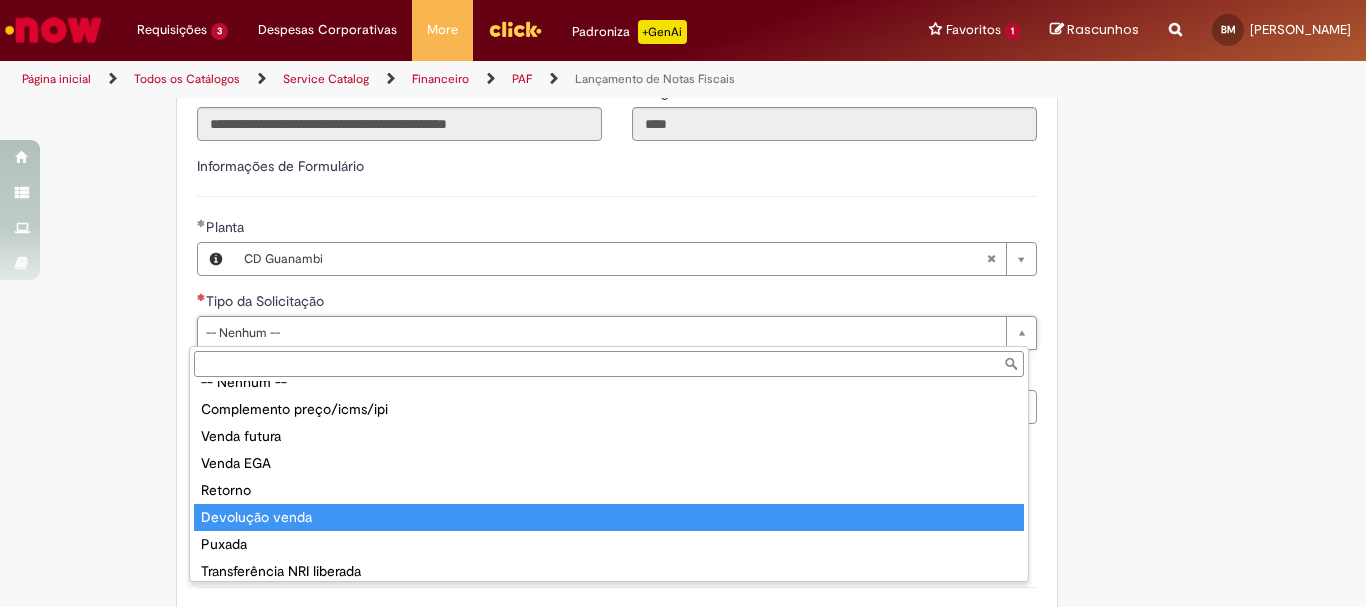scroll, scrollTop: 78, scrollLeft: 0, axis: vertical 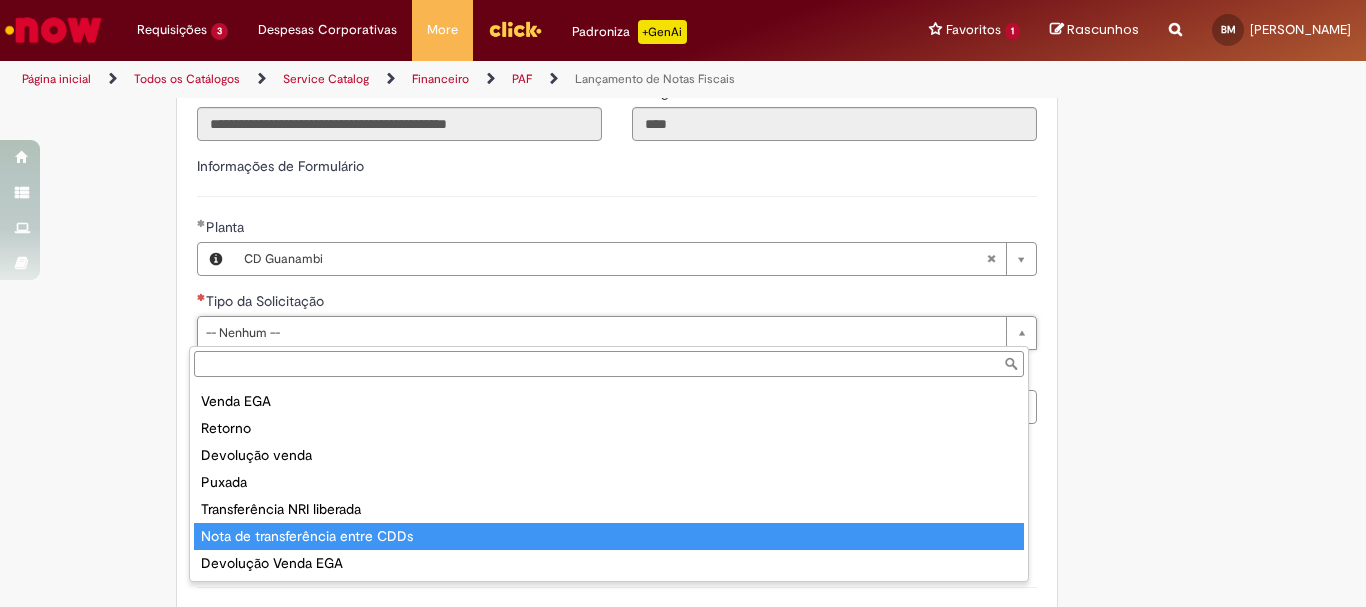type on "**********" 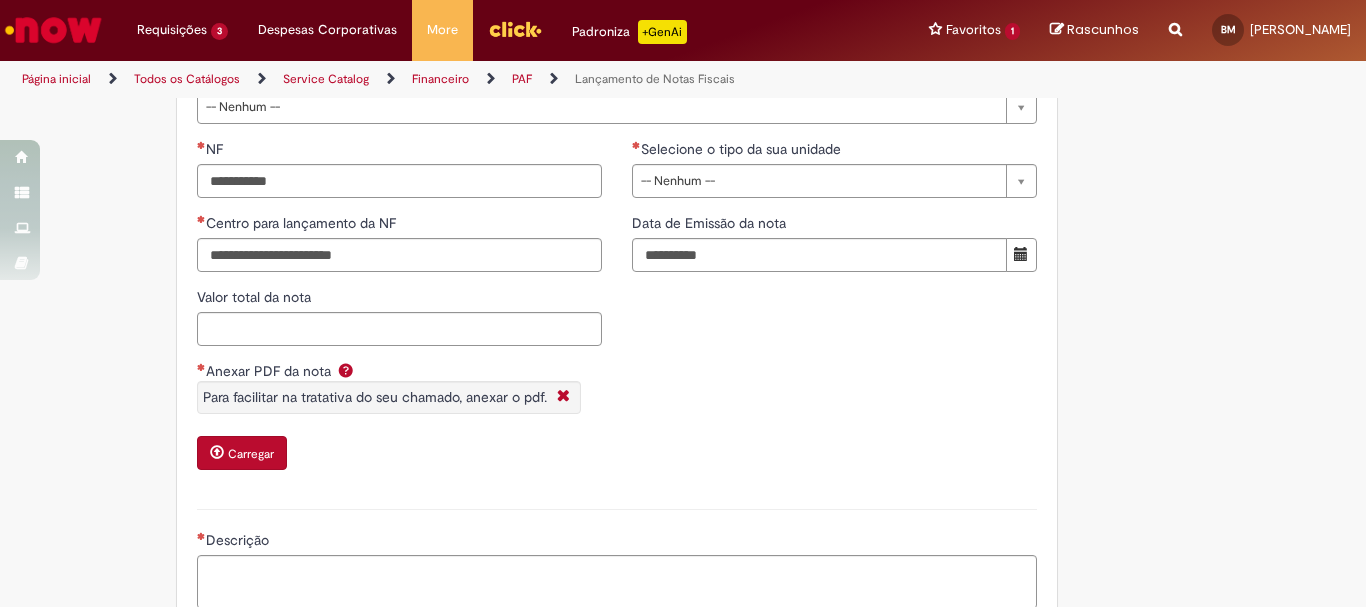 click on "Tire dúvidas com LupiAssist    +GenAI
Oi! Eu sou LupiAssist, uma Inteligência Artificial Generativa em constante aprendizado   Meu conteúdo é monitorado para trazer uma melhor experiência
Dúvidas comuns:
Só mais um instante, estou consultando nossas bases de conhecimento  e escrevendo a melhor resposta pra você!
Title
Lorem ipsum dolor sit amet    Fazer uma nova pergunta
Gerei esta resposta utilizando IA Generativa em conjunto com os nossos padrões. Em caso de divergência, os documentos oficiais prevalecerão.
Saiba mais em:
Ou ligue para:
E aí, te ajudei?
Sim, obrigado!" at bounding box center (683, -195) 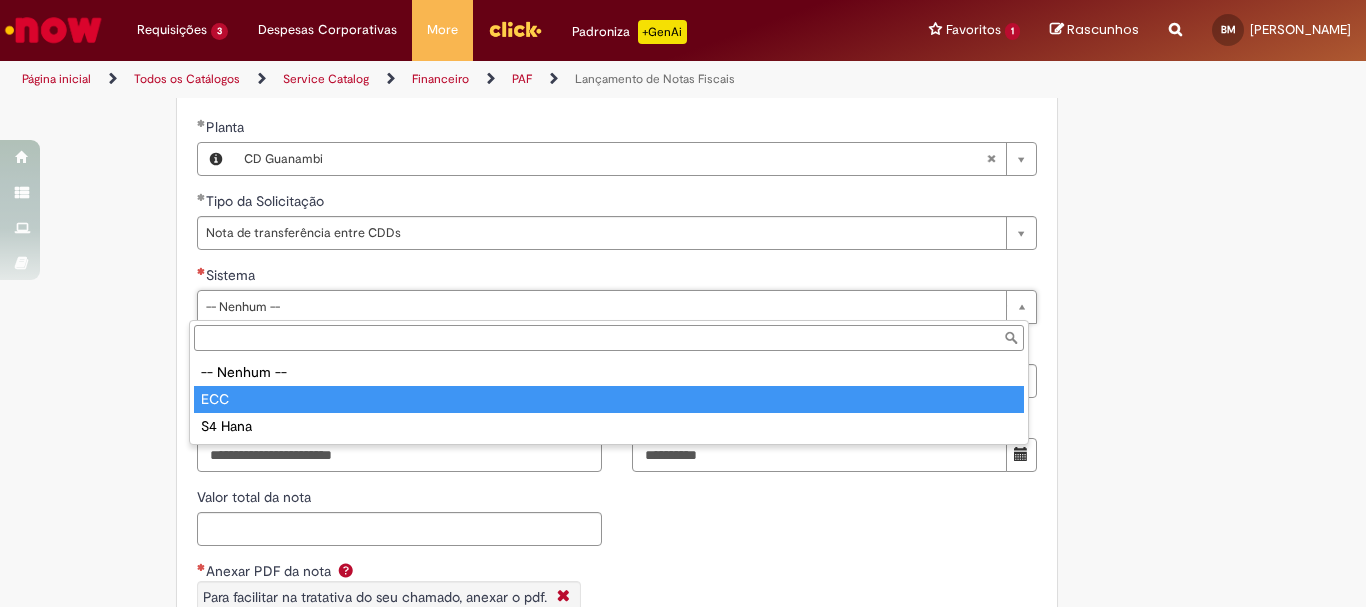 type on "***" 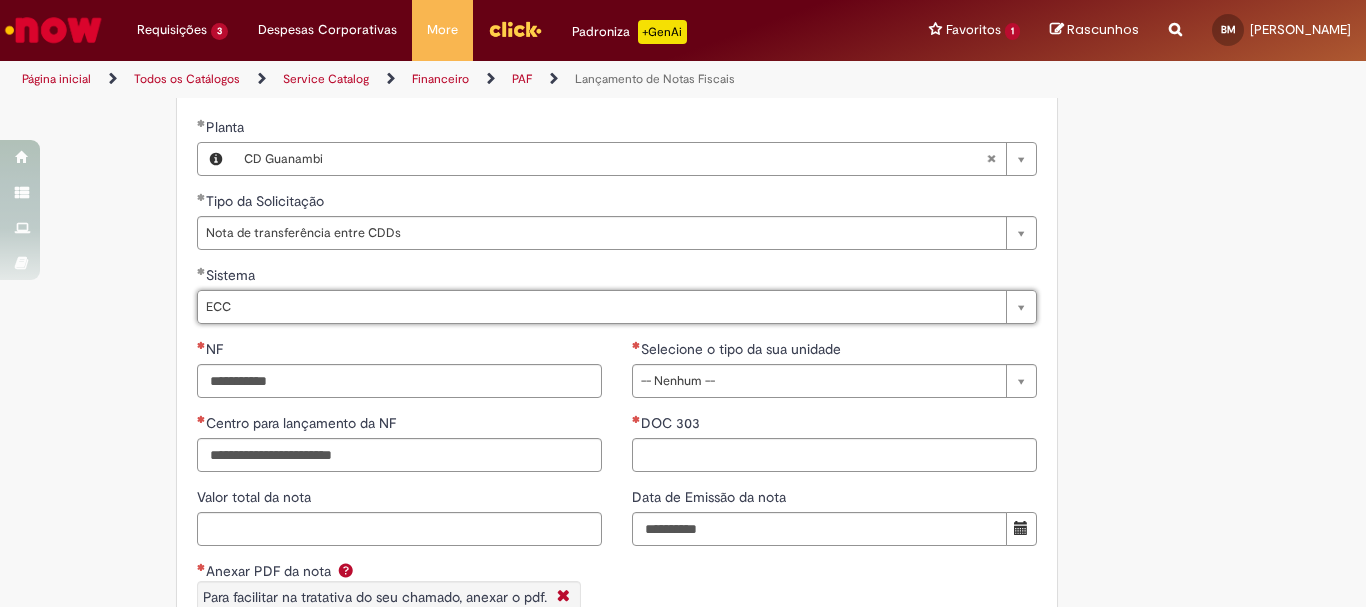 click on "Adicionar a Favoritos
Lançamento de Notas Fiscais
Esta oferta é destinada à requisições de lançamento de notas fiscais
Para NFs que são ou foram tombadas para o SAP HANA/S4 não é tratado nesta oferta, não temos ação. Peço que por favor entre no link abaixo que assim será redirecionado para o chamado correto, onde pode colocar as informações solicitadas e ser lançado a Entrada da NF.
Link do chamado s4: https://abinbevww.service-now.com/abiex?id=sc_cat_item&sys_id=5ad2235adb1cc050f17eb29f29961934
Notas de complemento de Preço: 1. Validação do comprador para o lançamento da Nota fiscal; 2. A NF de origem precisa estar registrada no SAP 3. Se o material for item de estoque, é necessário a validação do time de custos da contabilidade. *Preencher a base anexo e enviar para ~Custo CSC (OP) opcustocsc@ambev.com.br, solicitando a validação do lançamento no custo do material." at bounding box center [585, 4] 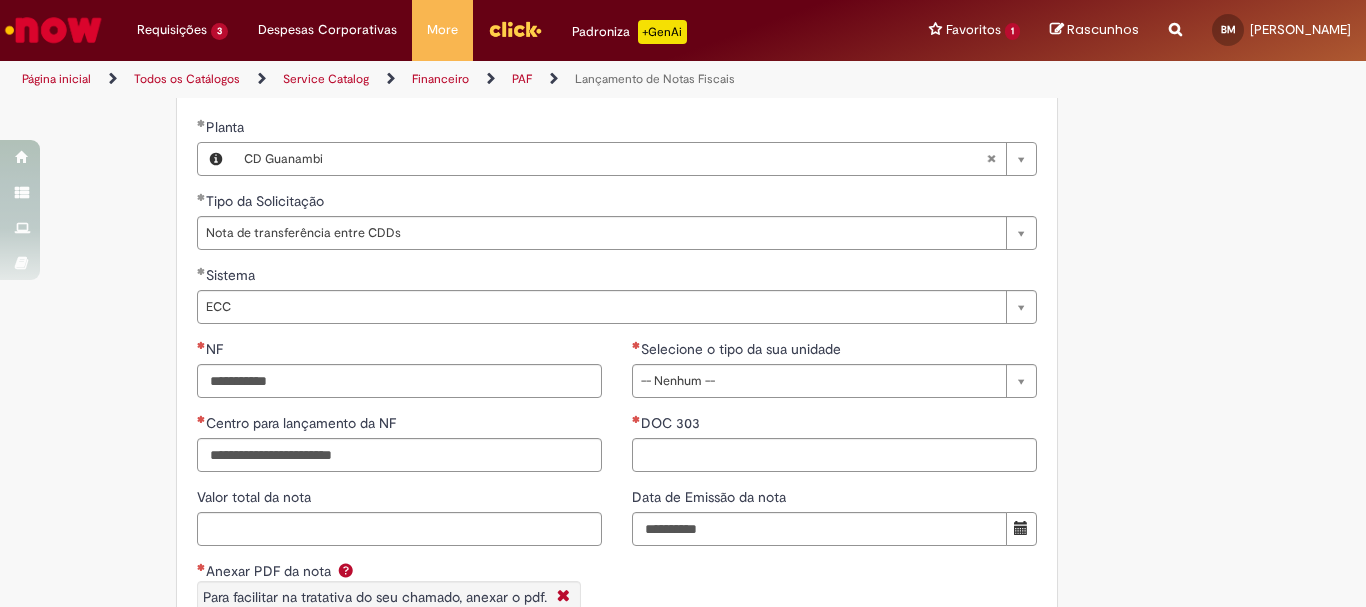 scroll, scrollTop: 1400, scrollLeft: 0, axis: vertical 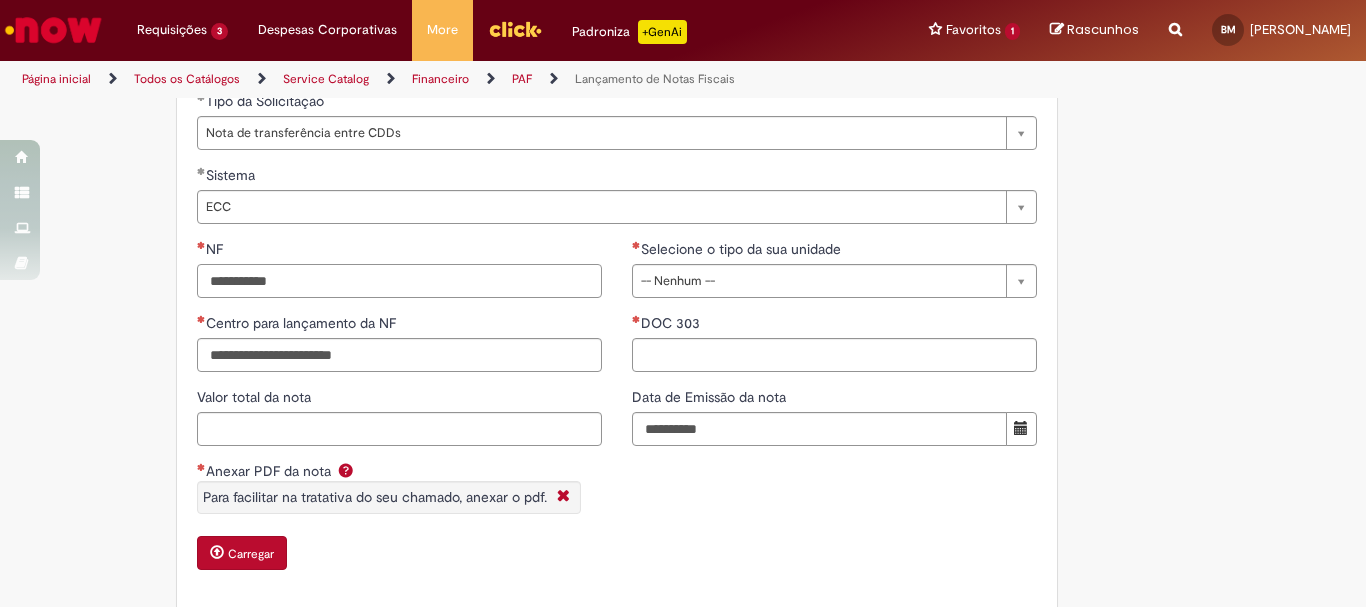 click on "NF" at bounding box center (399, 281) 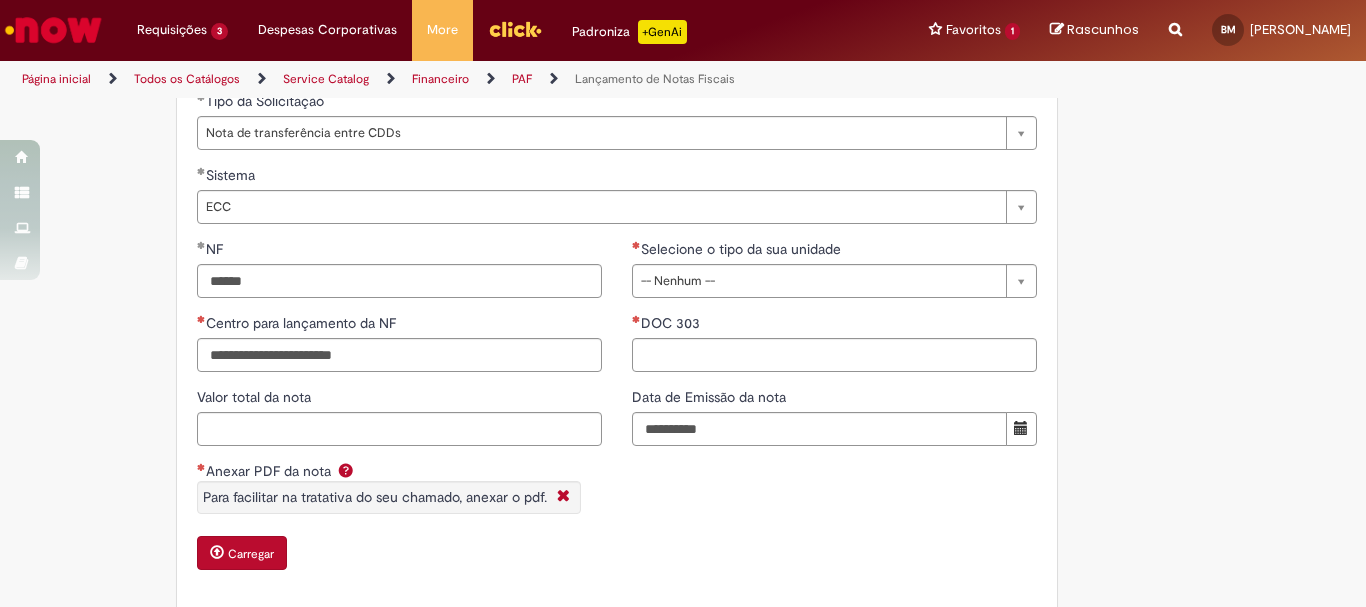 type on "*********" 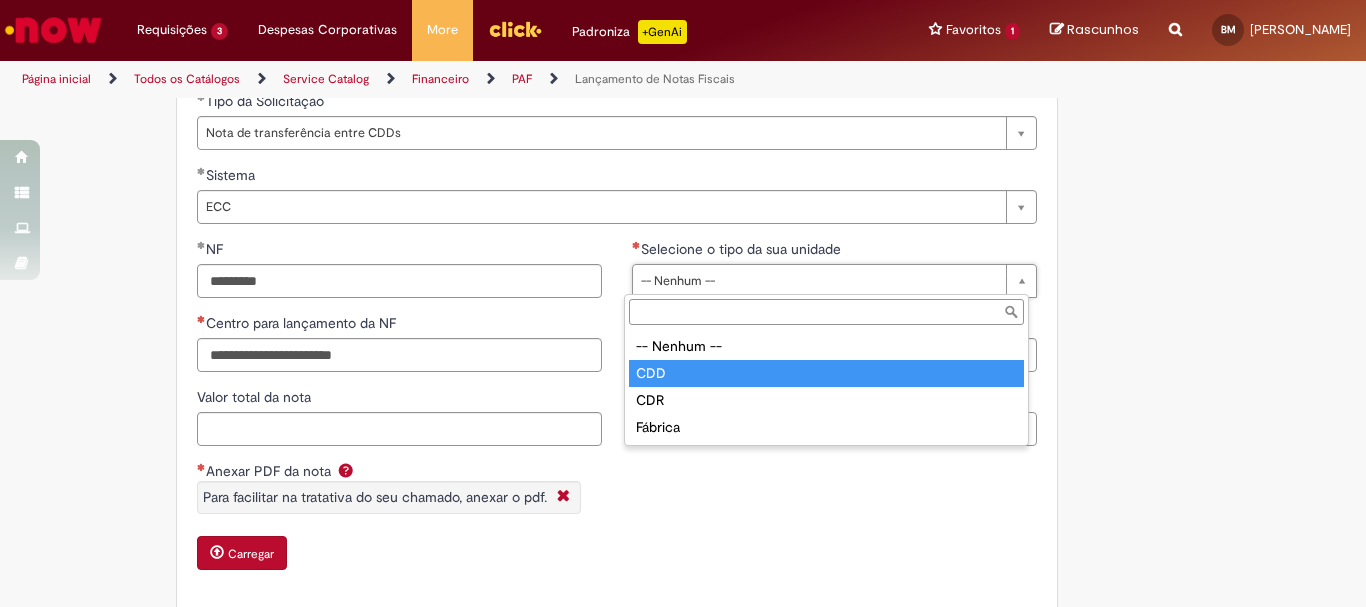 drag, startPoint x: 738, startPoint y: 374, endPoint x: 449, endPoint y: 378, distance: 289.02768 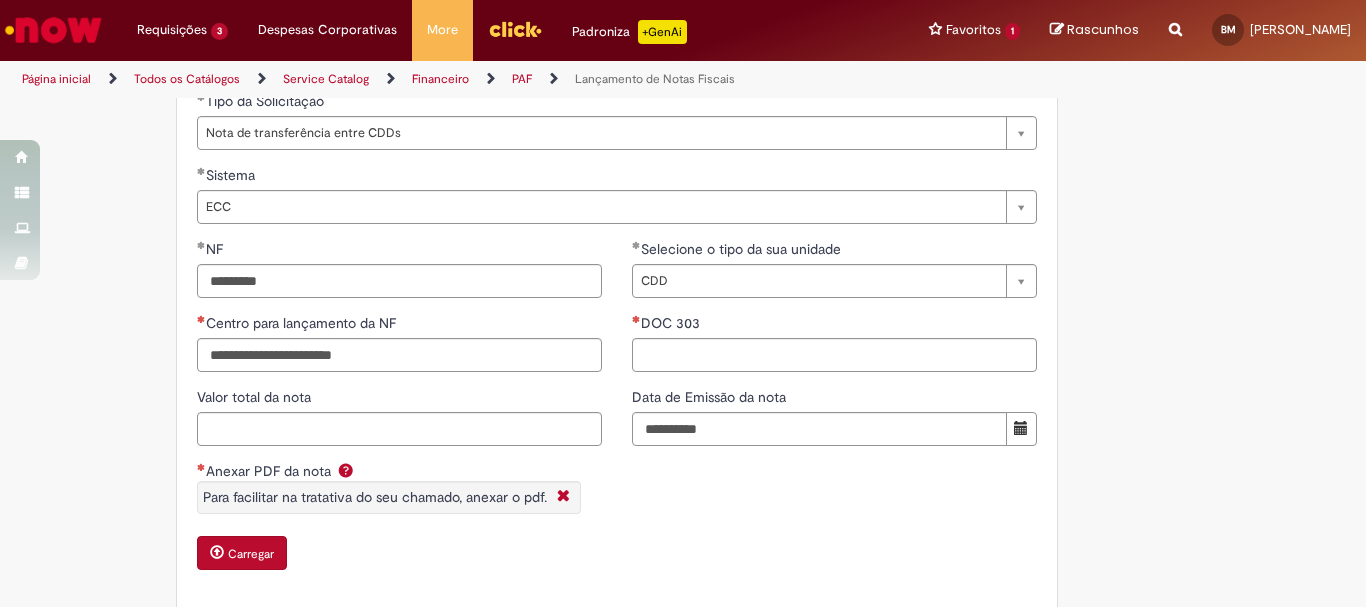 click on "**********" at bounding box center [399, 414] 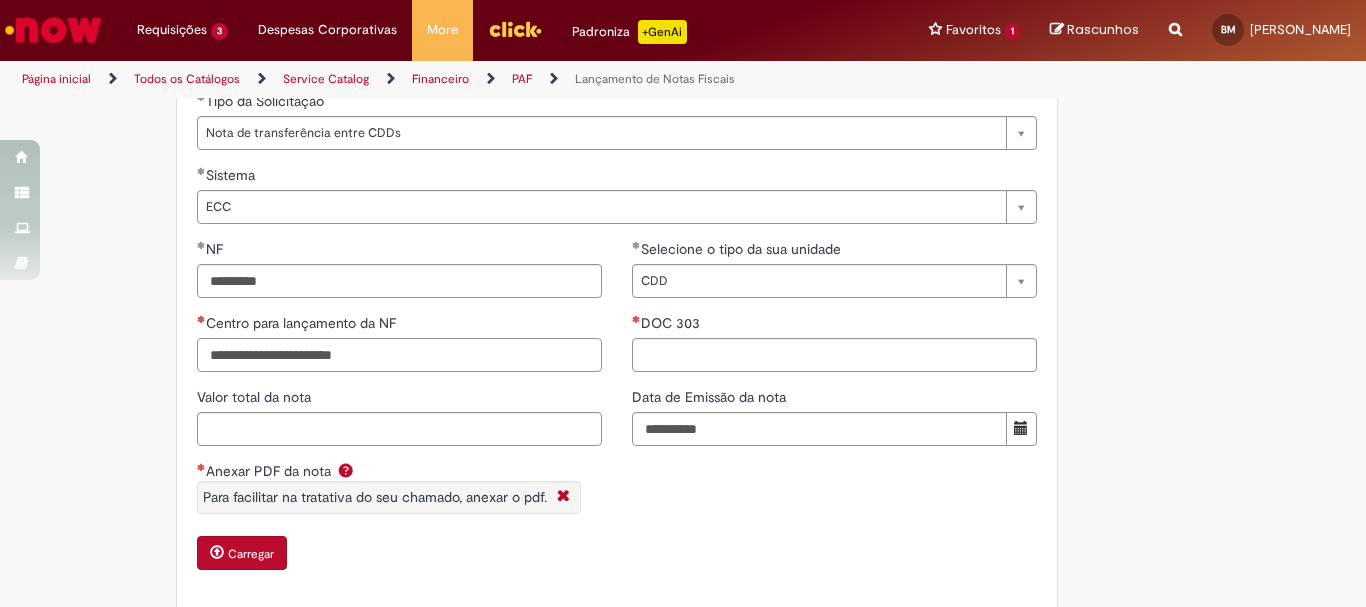 click on "Centro para lançamento da NF" at bounding box center [399, 355] 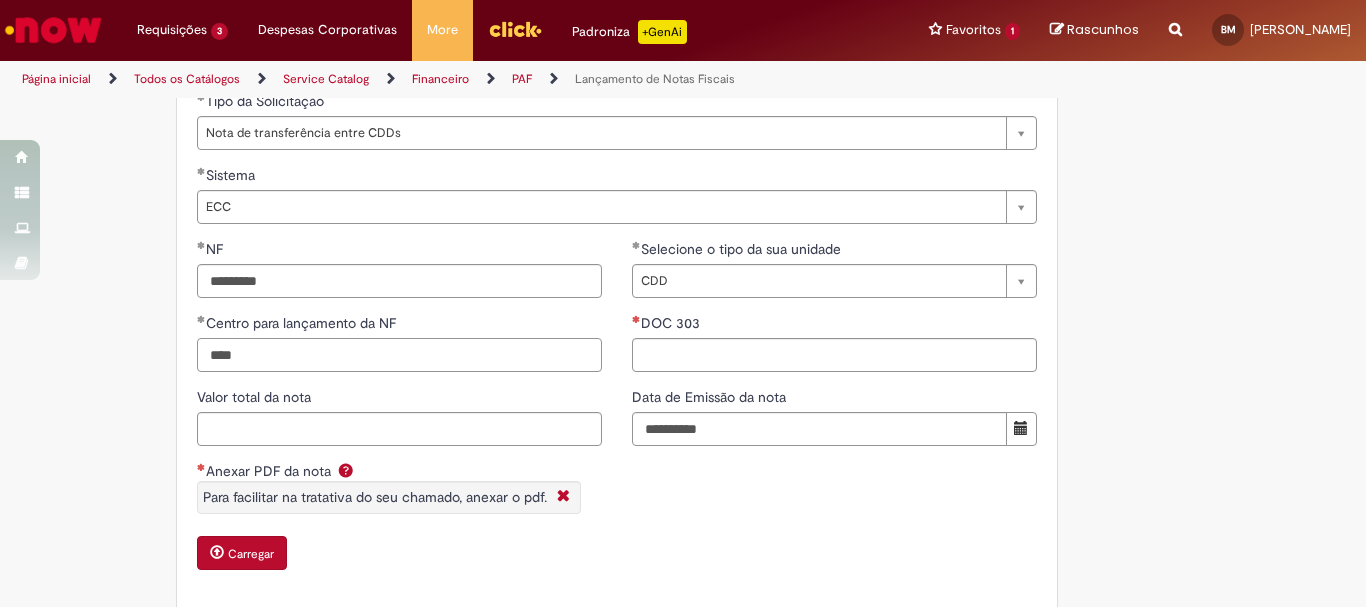 type on "****" 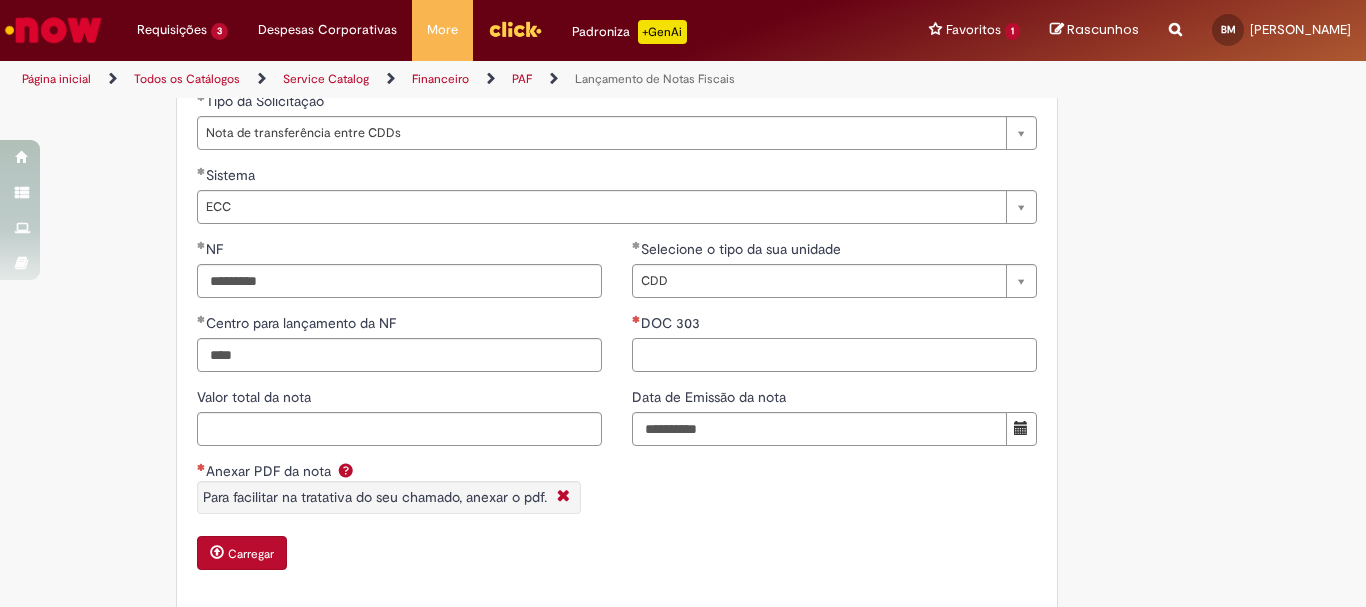 click on "DOC 303" at bounding box center (834, 355) 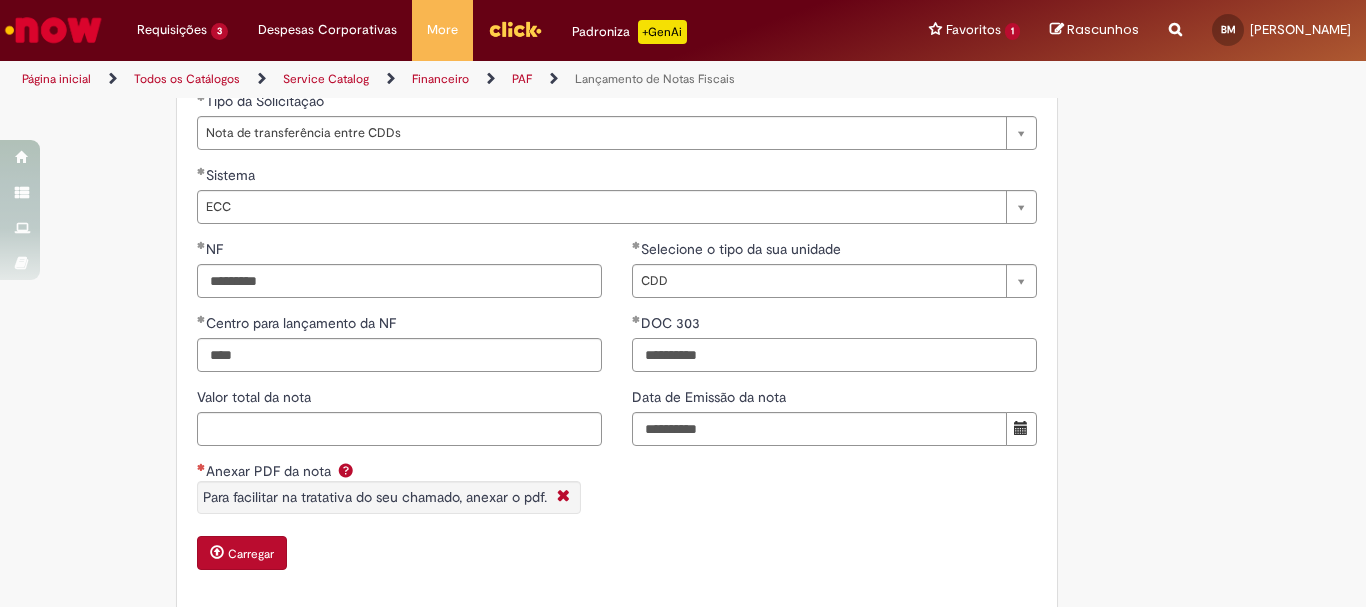 type on "**********" 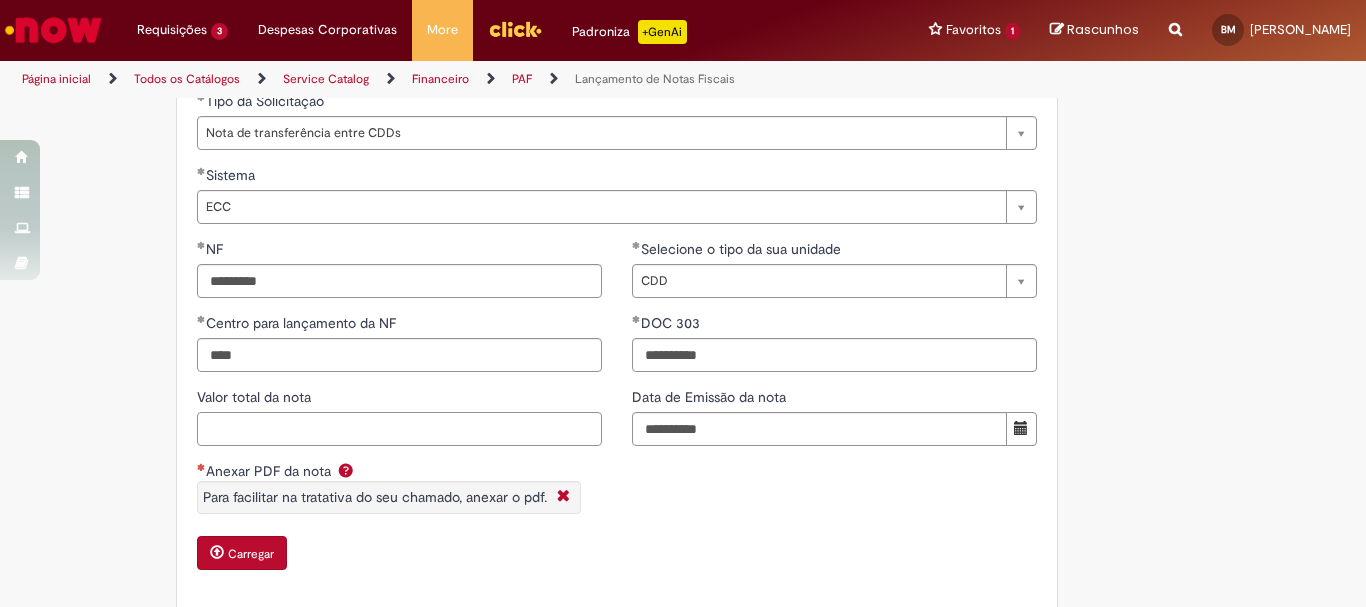click on "Valor total da nota" at bounding box center (399, 429) 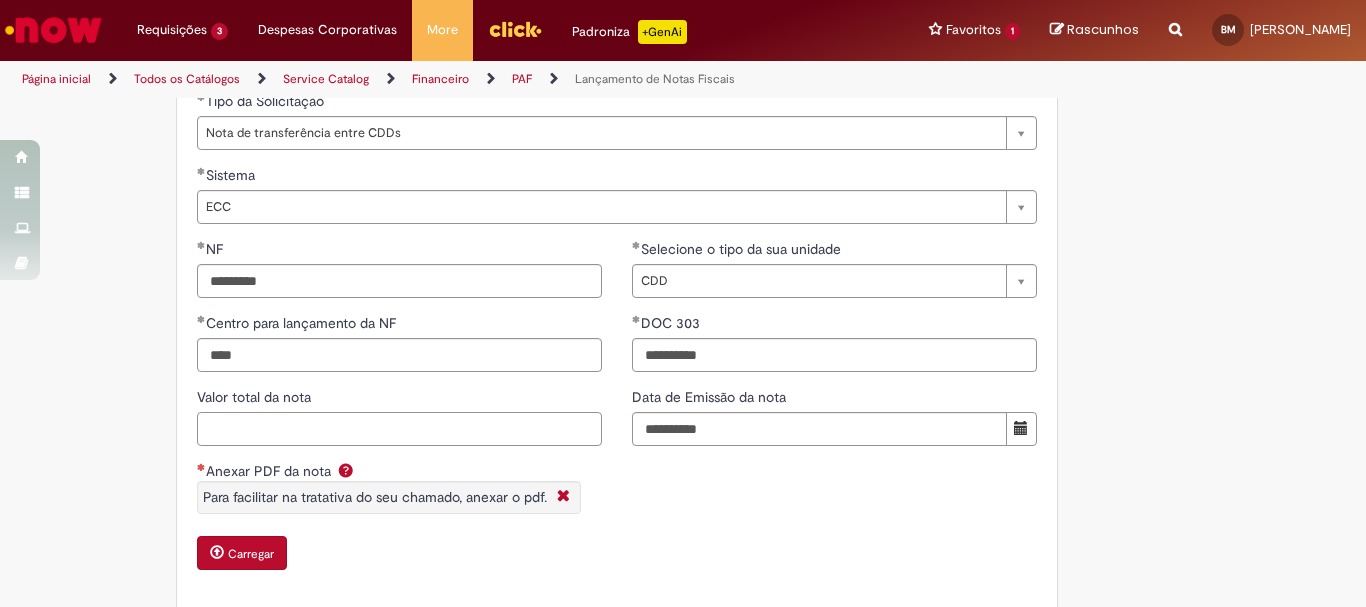 paste on "**********" 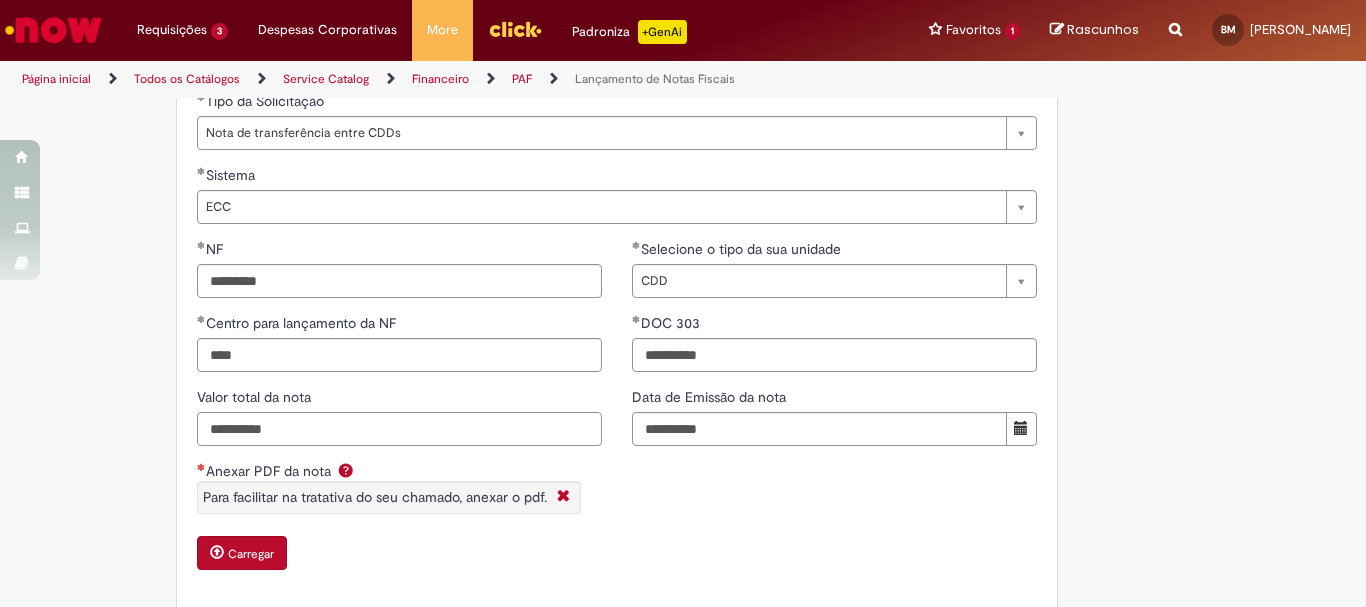 type on "**********" 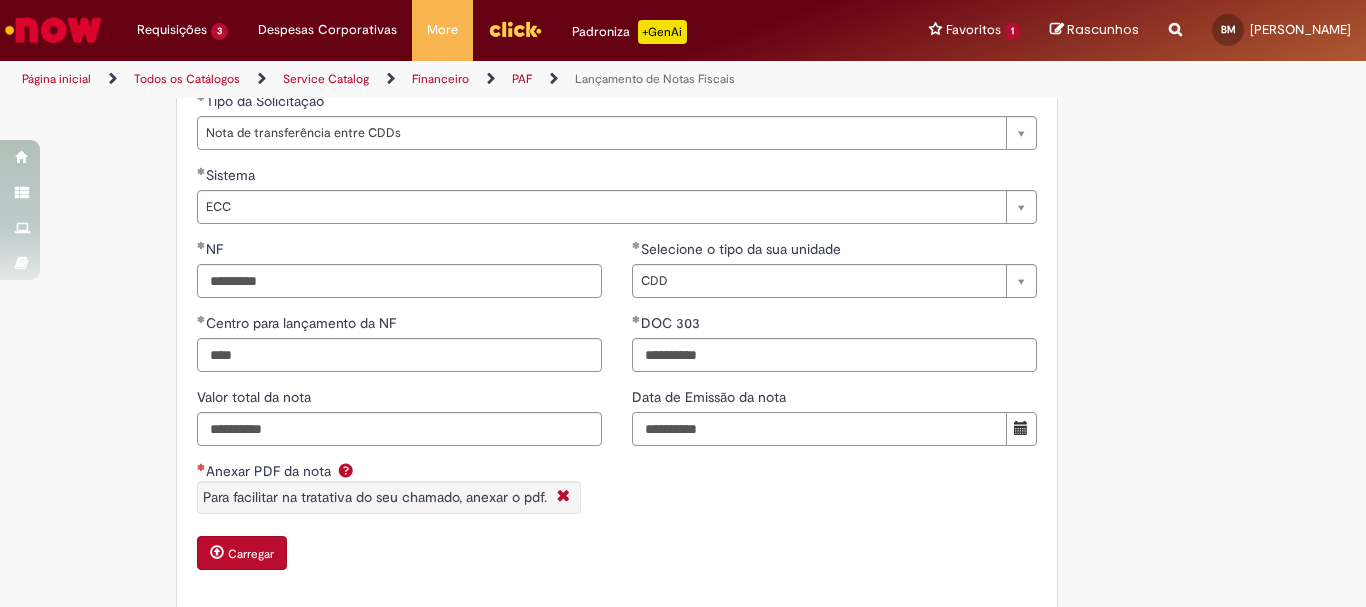 click on "Data de Emissão da nota" at bounding box center (819, 429) 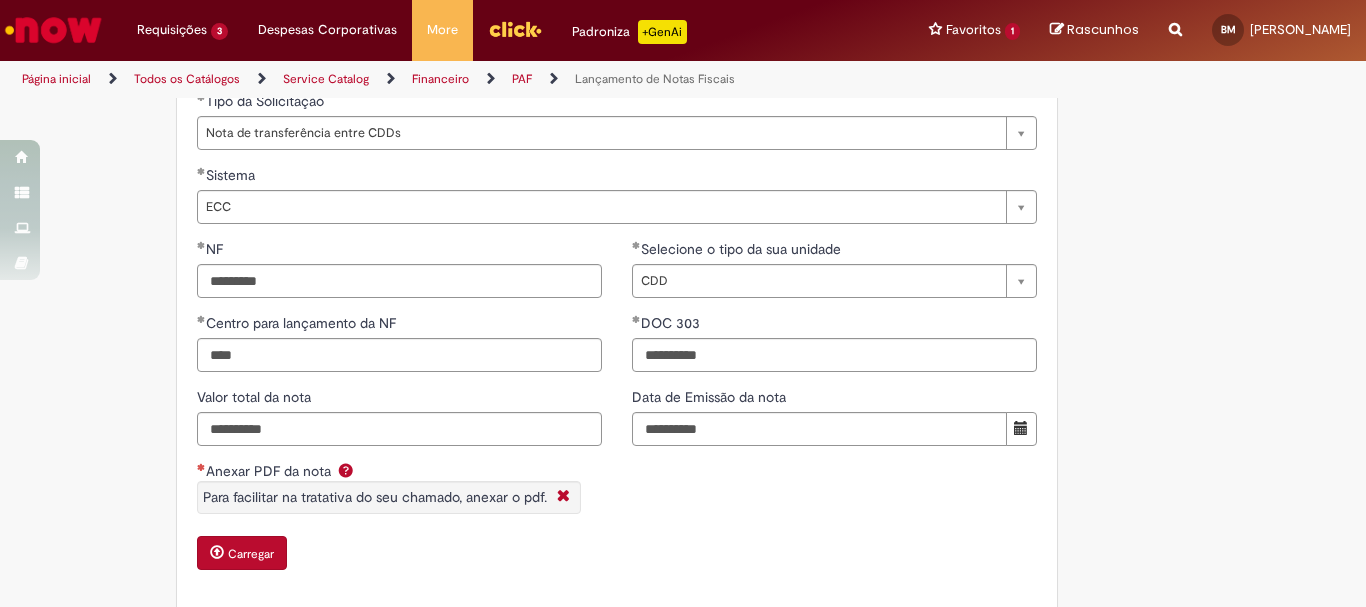 click on "**********" at bounding box center [617, 414] 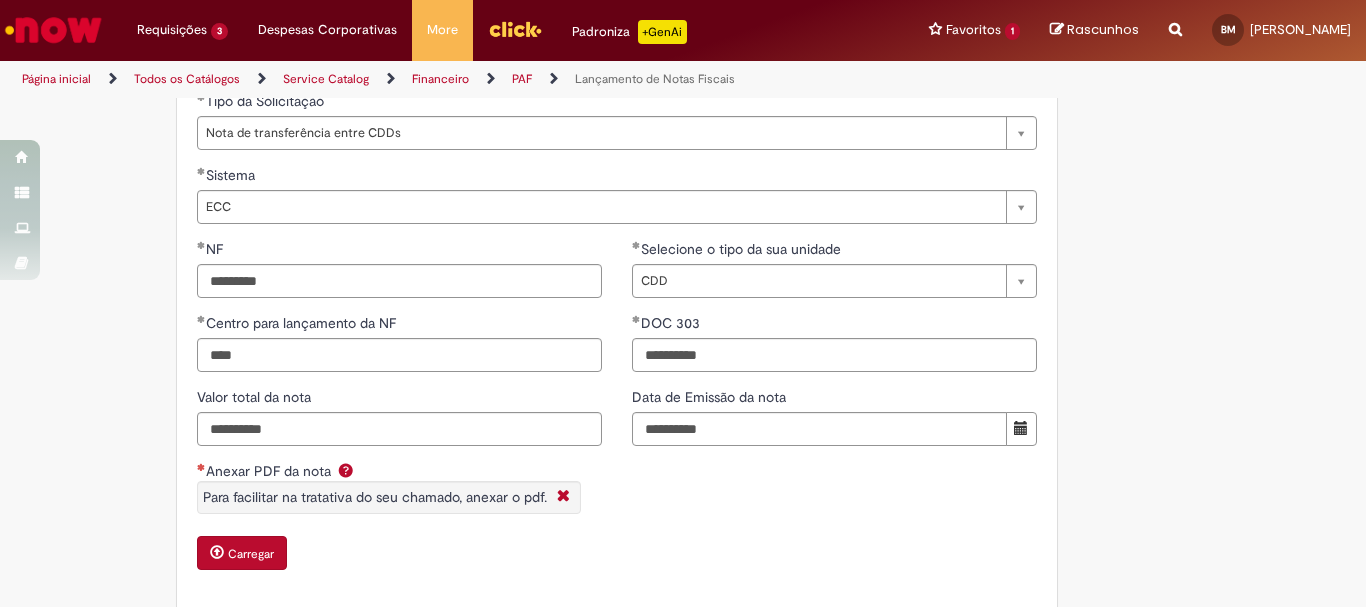 click on "Carregar" at bounding box center (251, 554) 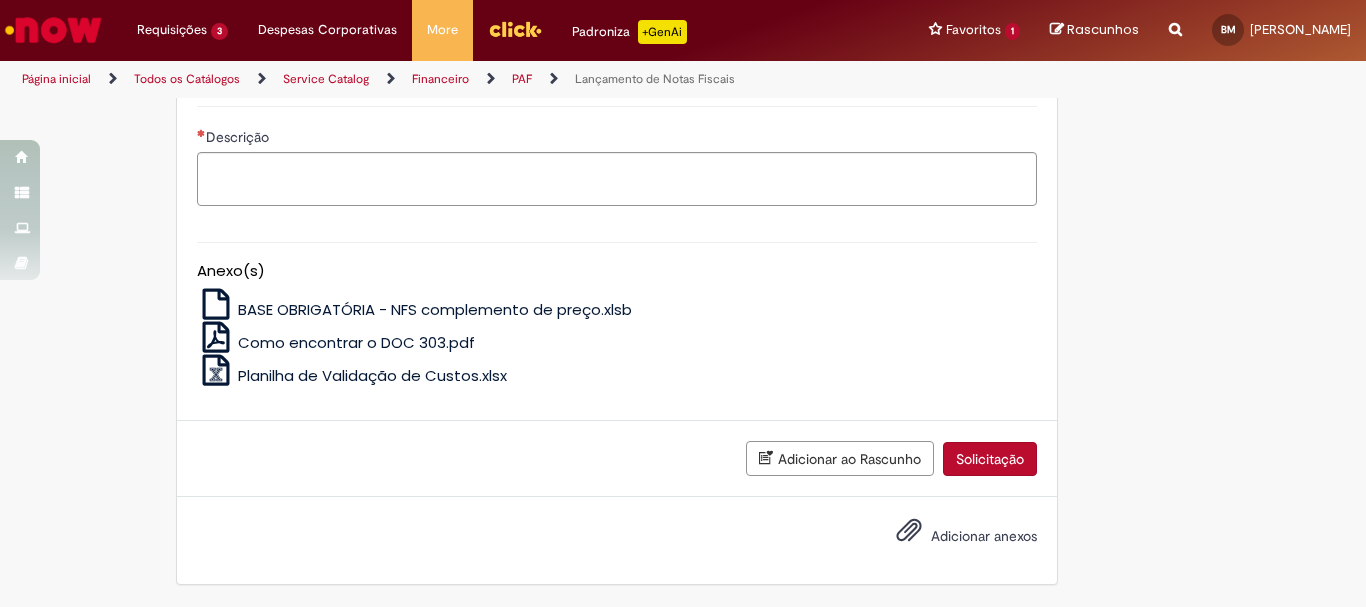 scroll, scrollTop: 1723, scrollLeft: 0, axis: vertical 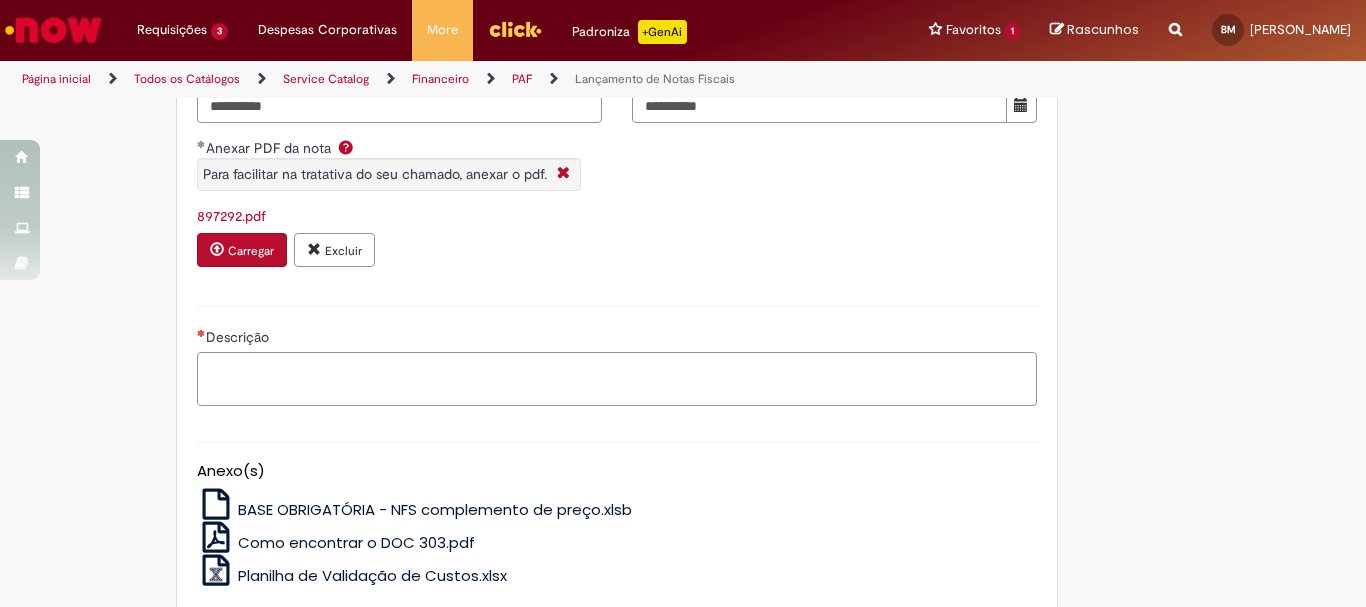 click on "Descrição" at bounding box center (617, 379) 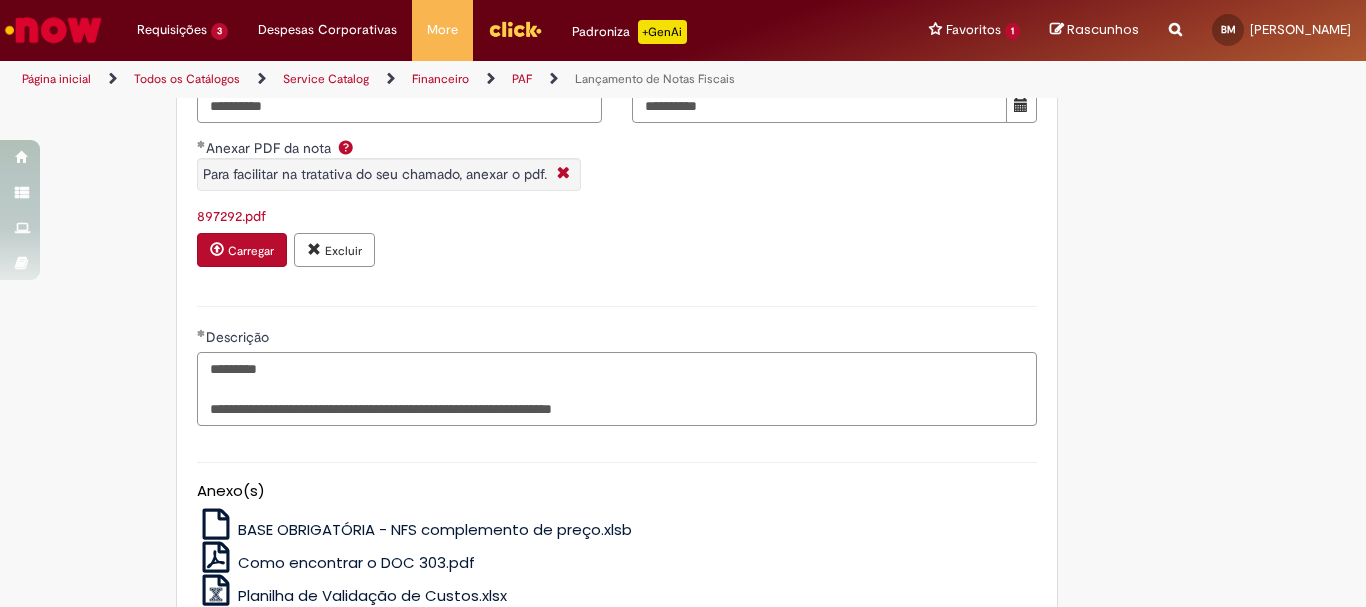 drag, startPoint x: 545, startPoint y: 418, endPoint x: 515, endPoint y: 420, distance: 30.066593 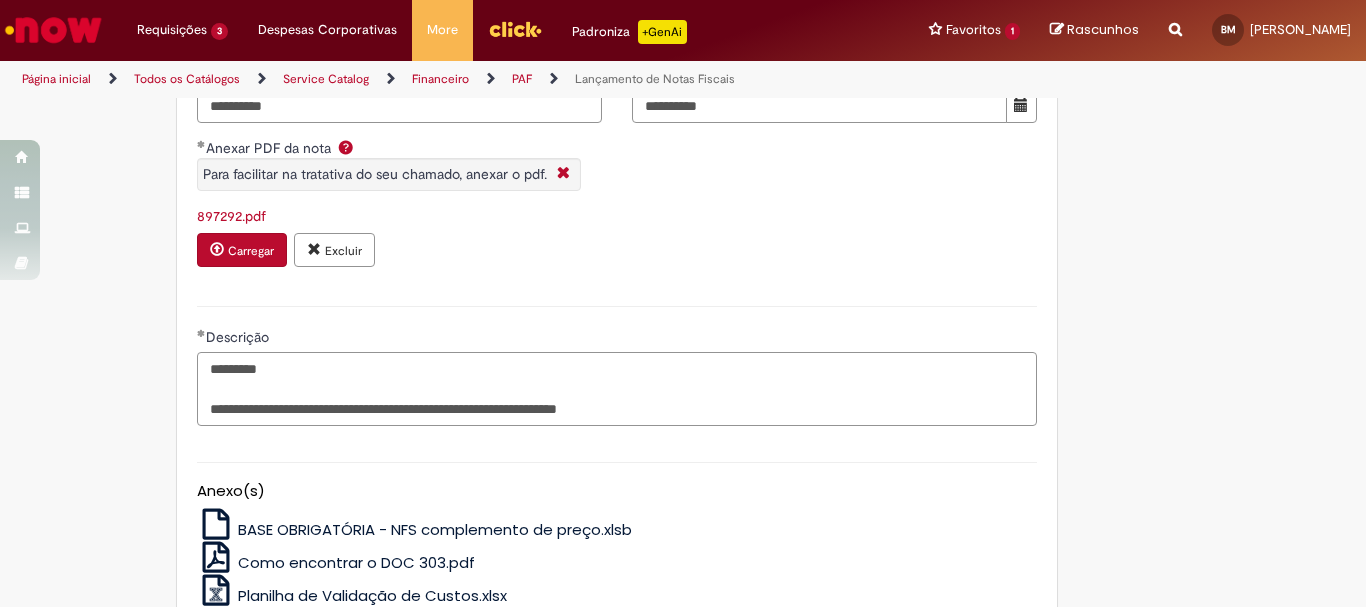drag, startPoint x: 559, startPoint y: 408, endPoint x: 521, endPoint y: 419, distance: 39.56008 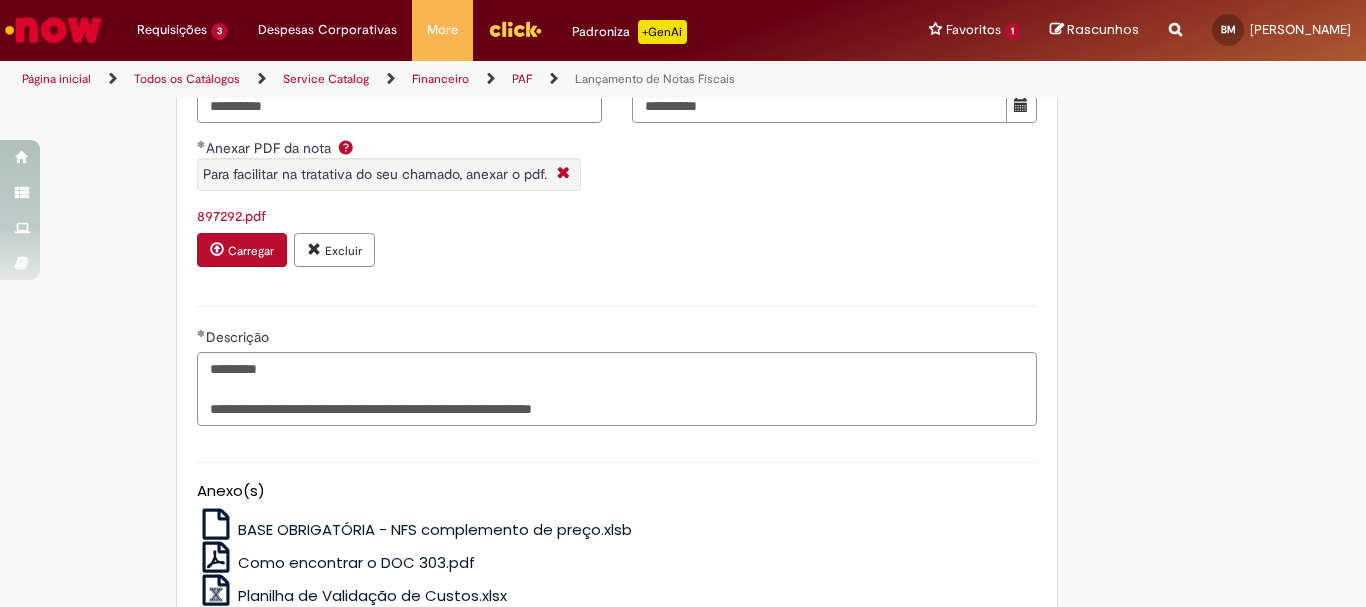 click on "**********" at bounding box center (617, 389) 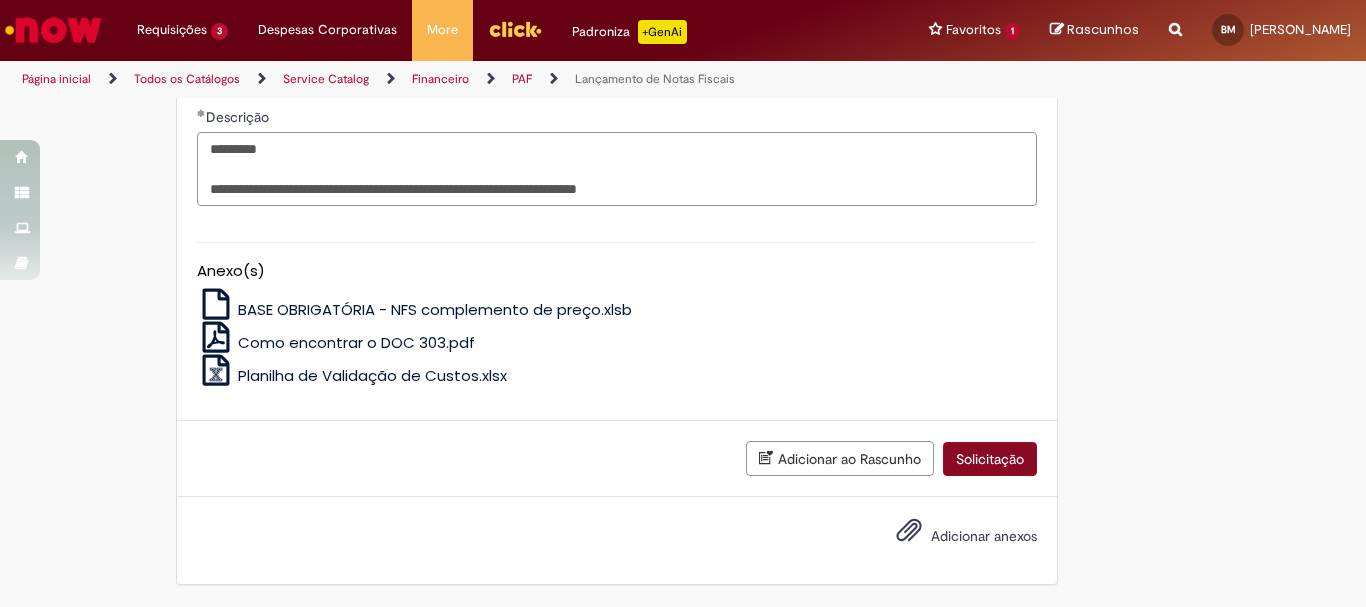type on "**********" 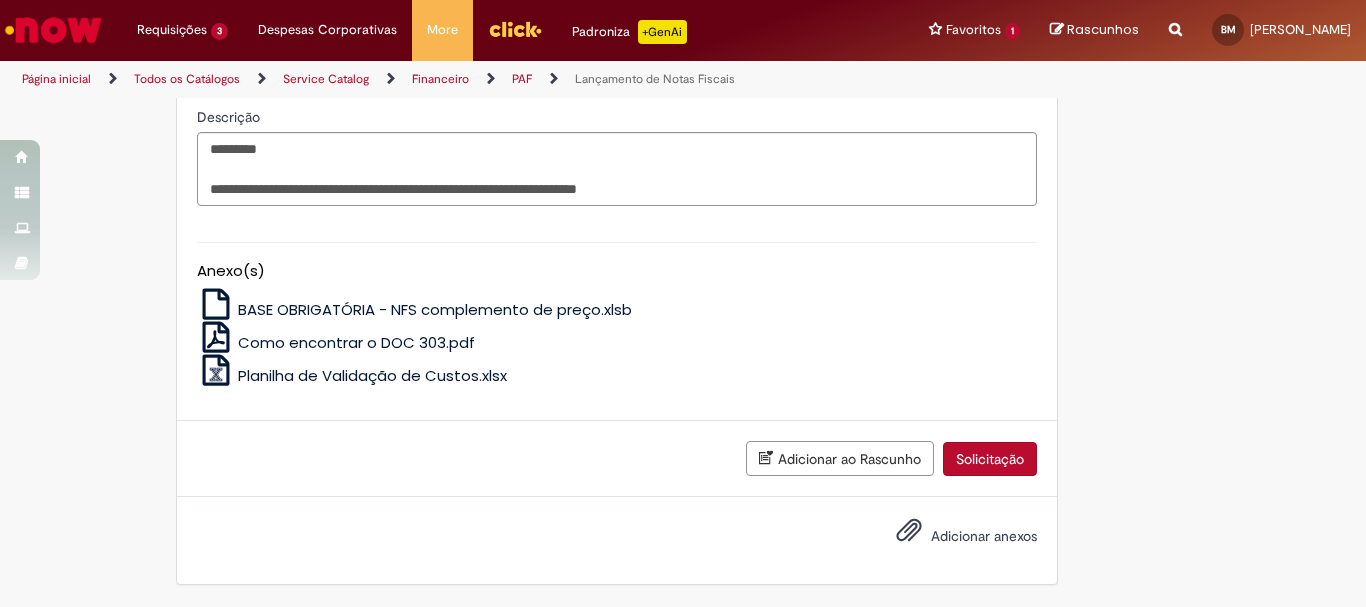click on "Solicitação" at bounding box center [990, 459] 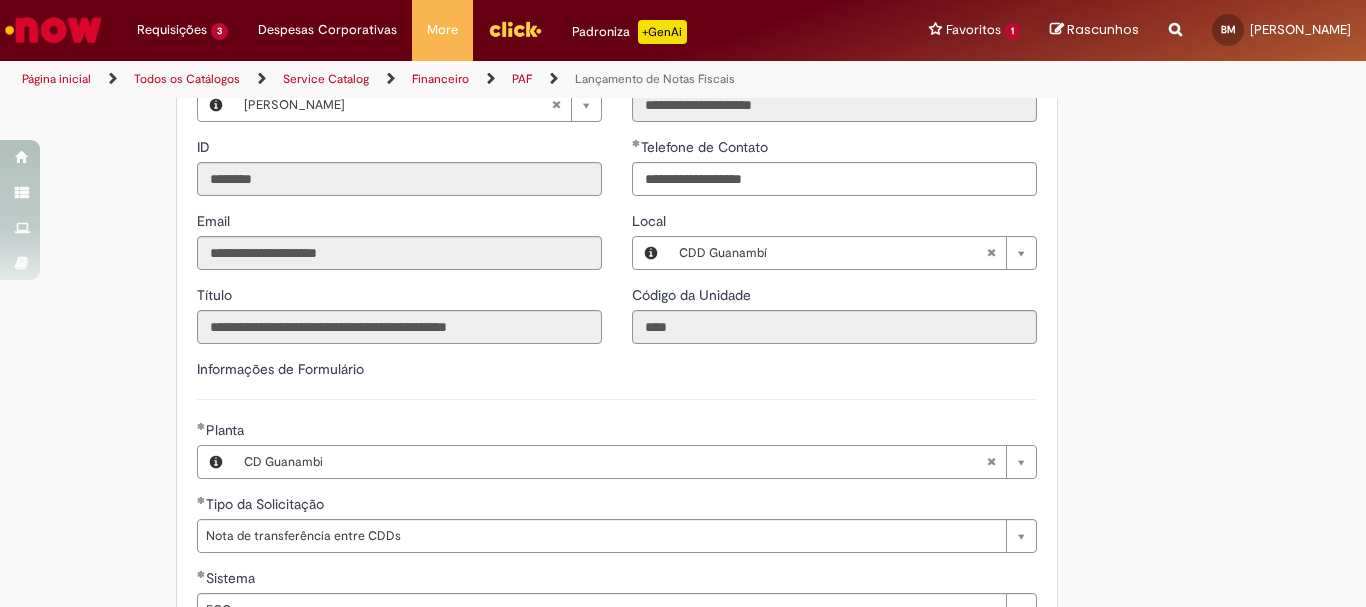 scroll, scrollTop: 397, scrollLeft: 0, axis: vertical 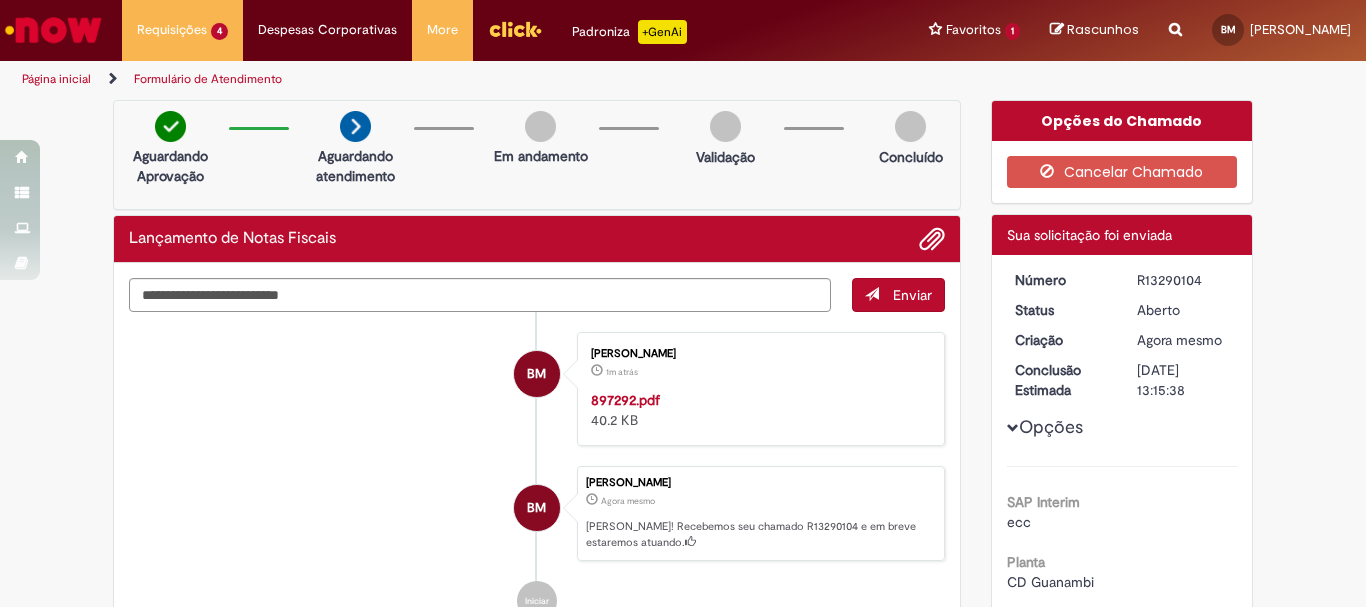 drag, startPoint x: 1196, startPoint y: 283, endPoint x: 1131, endPoint y: 278, distance: 65.192024 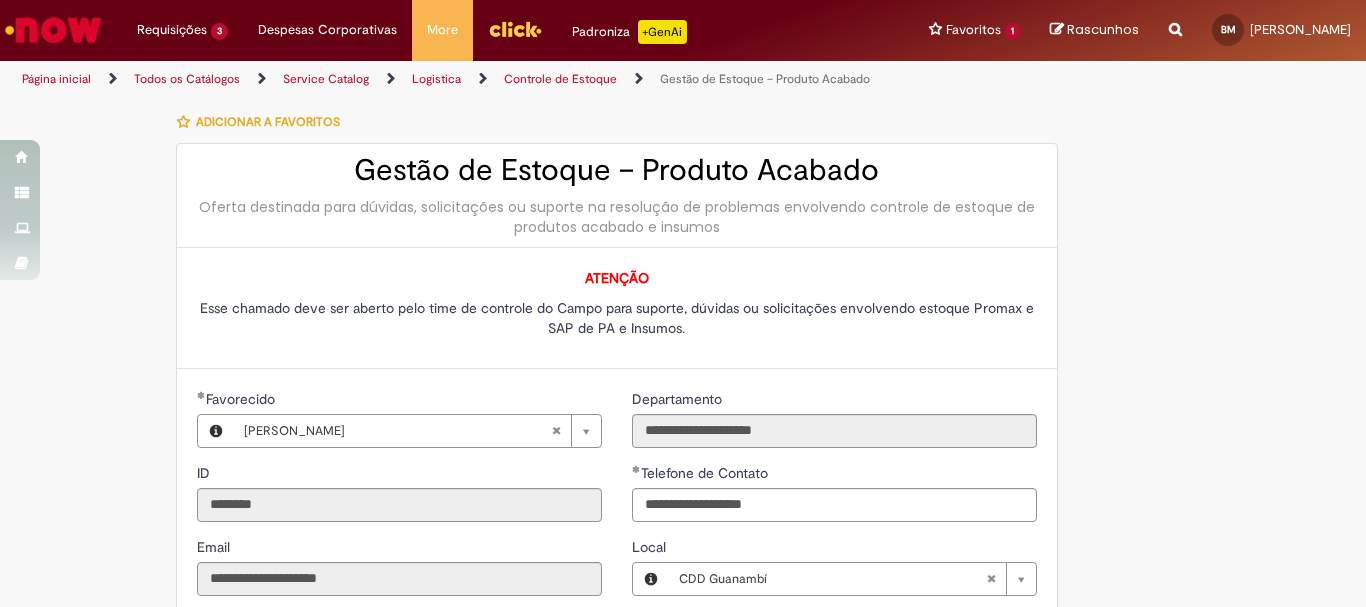 scroll, scrollTop: 0, scrollLeft: 0, axis: both 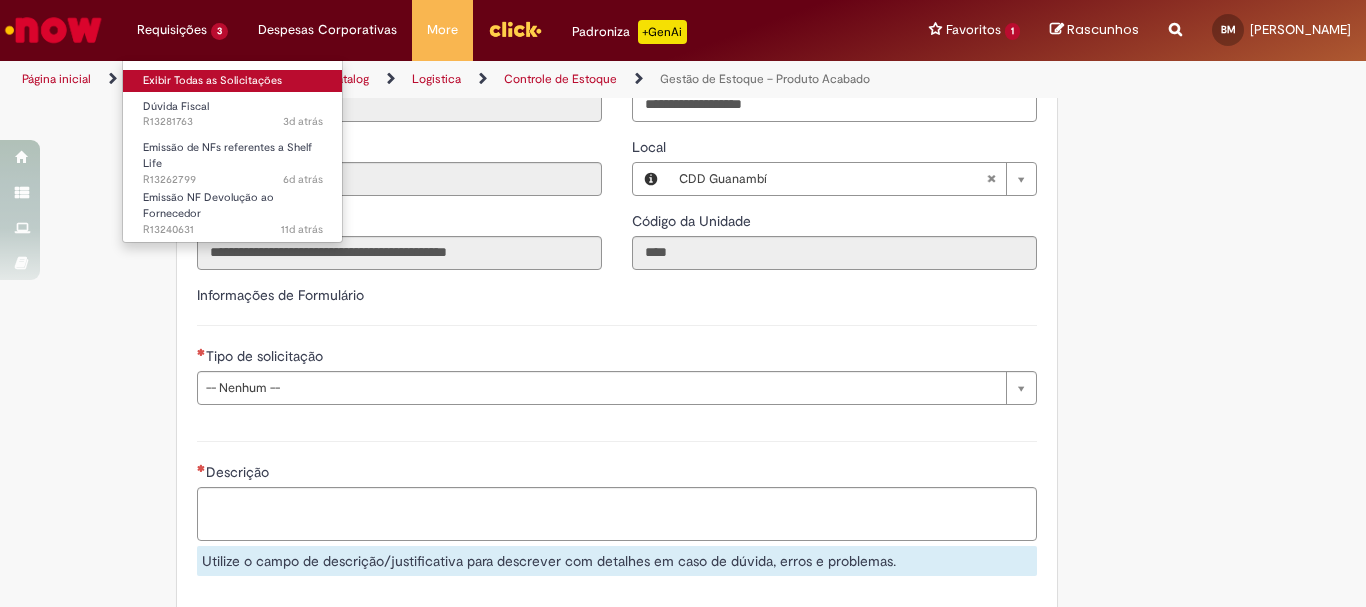 click on "Exibir Todas as Solicitações" at bounding box center [233, 81] 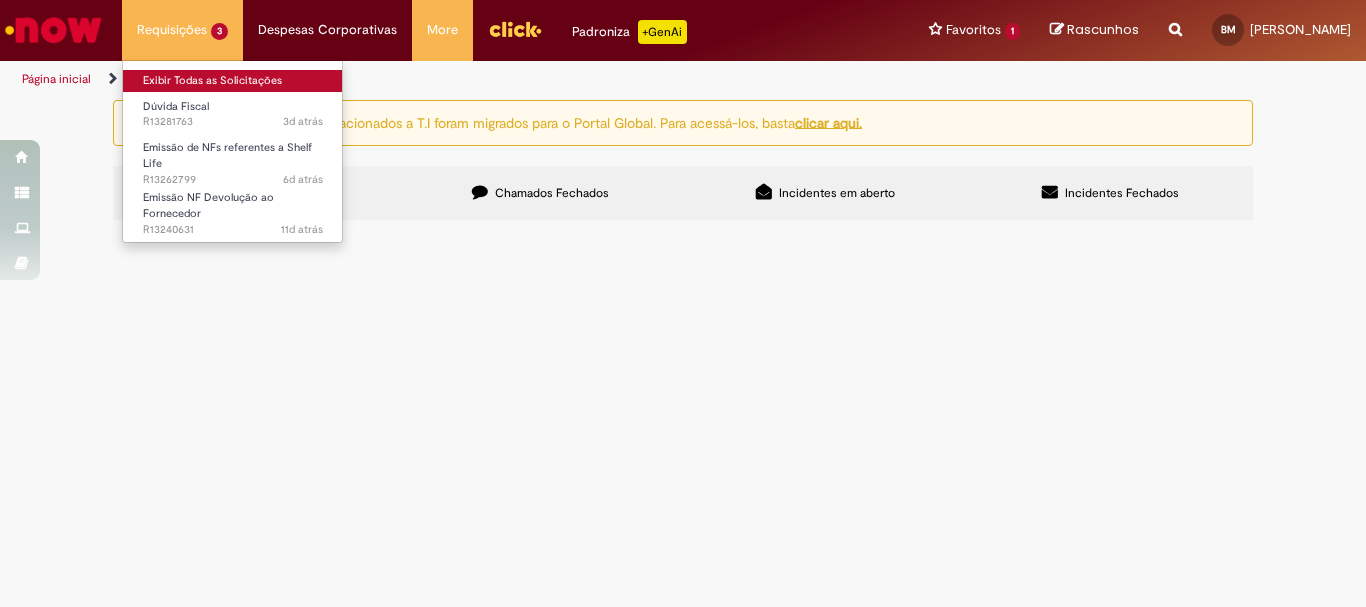 scroll, scrollTop: 0, scrollLeft: 0, axis: both 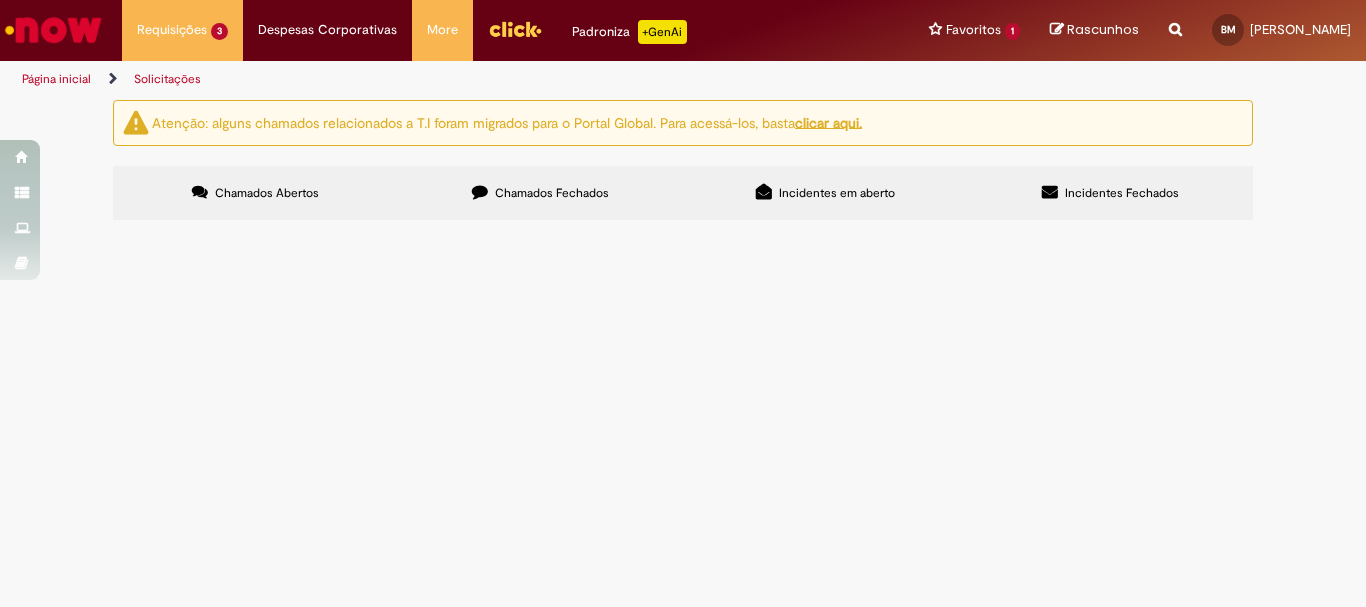 click on "Chamados Fechados" at bounding box center [552, 193] 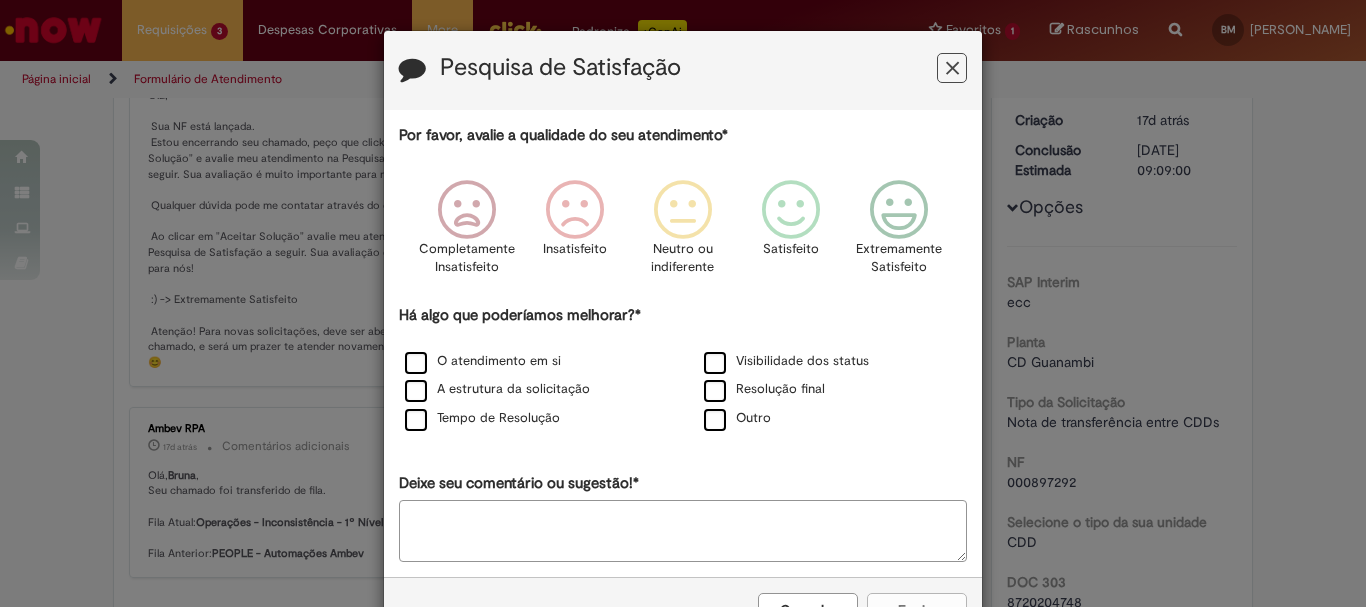scroll, scrollTop: 0, scrollLeft: 0, axis: both 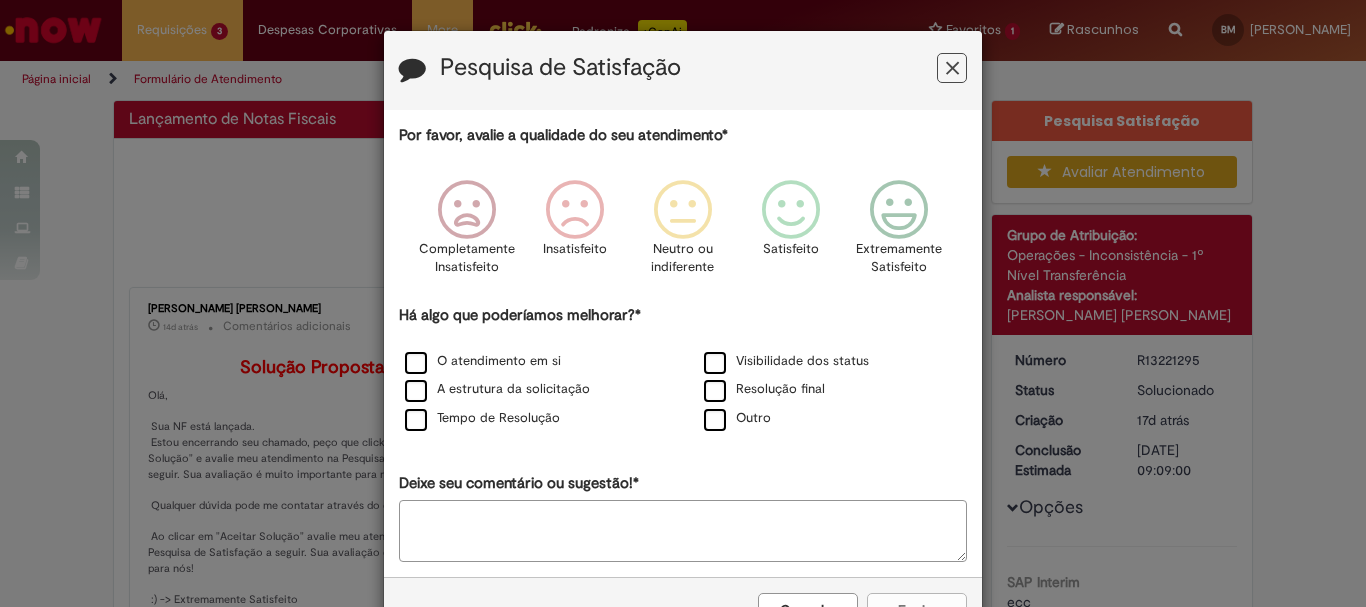 click at bounding box center [952, 68] 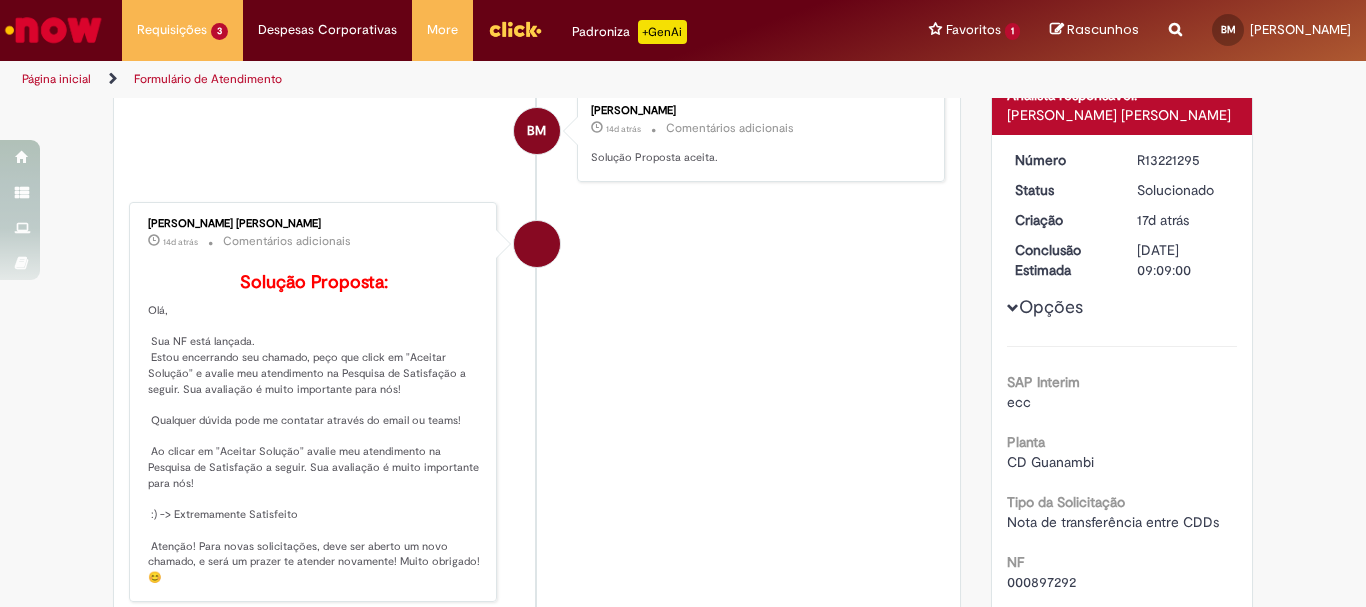 scroll, scrollTop: 315, scrollLeft: 0, axis: vertical 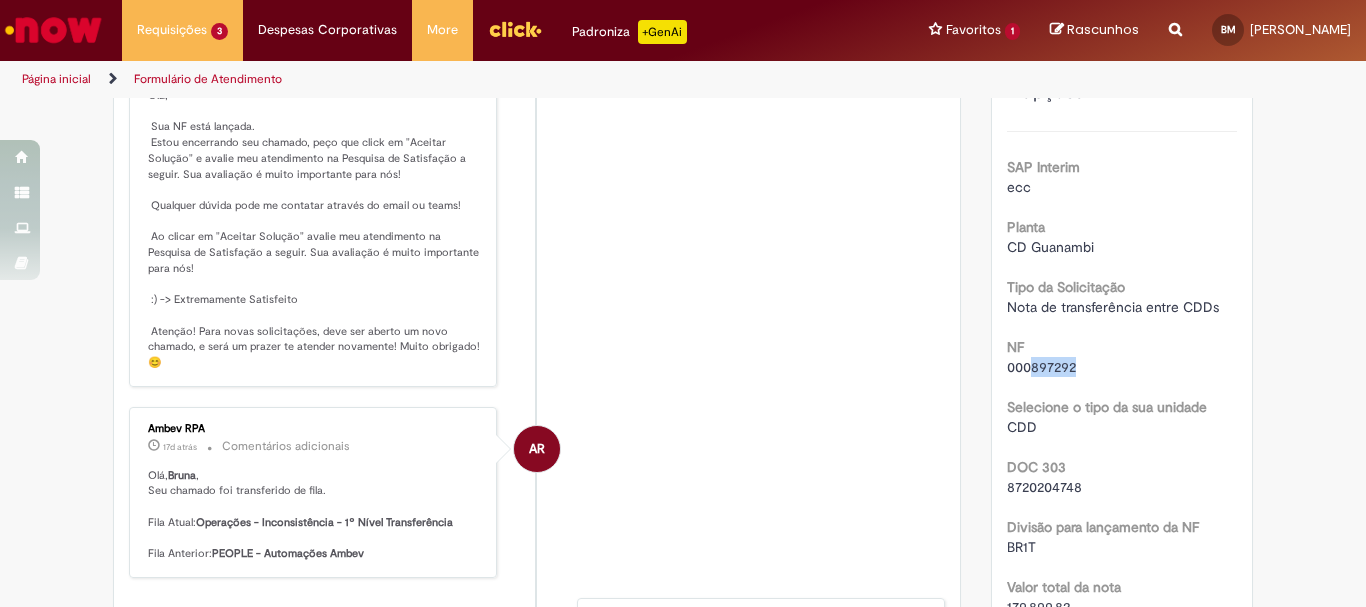 drag, startPoint x: 1057, startPoint y: 369, endPoint x: 1022, endPoint y: 370, distance: 35.014282 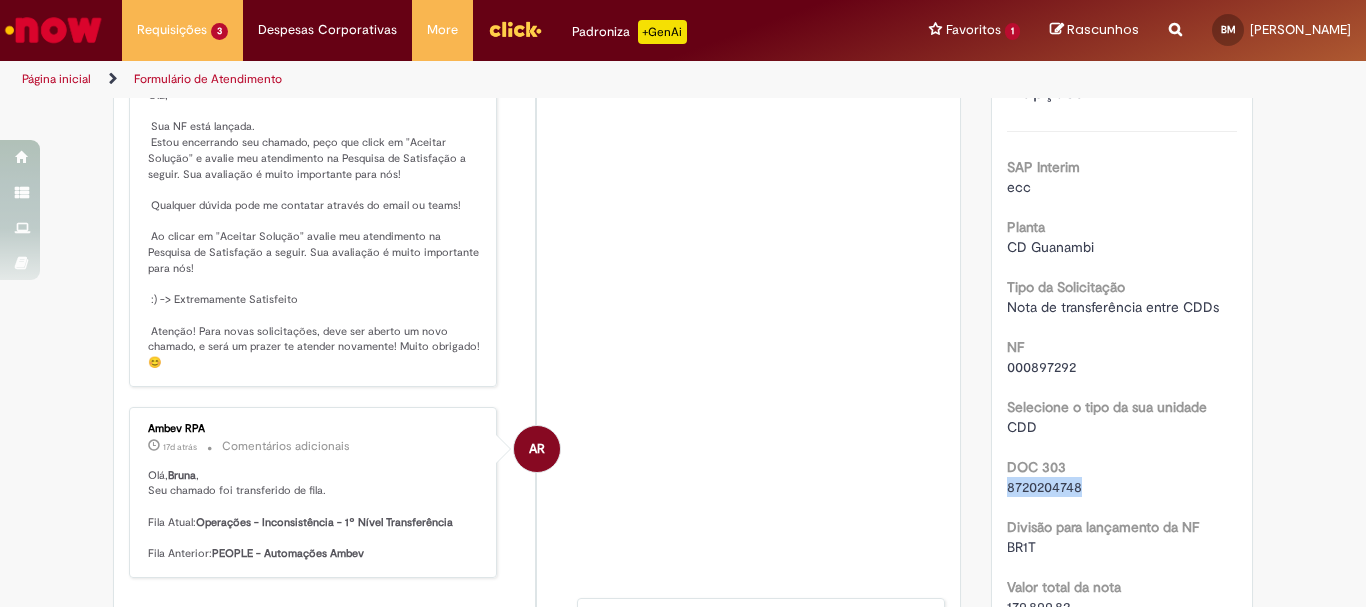 drag, startPoint x: 1074, startPoint y: 491, endPoint x: 987, endPoint y: 482, distance: 87.46428 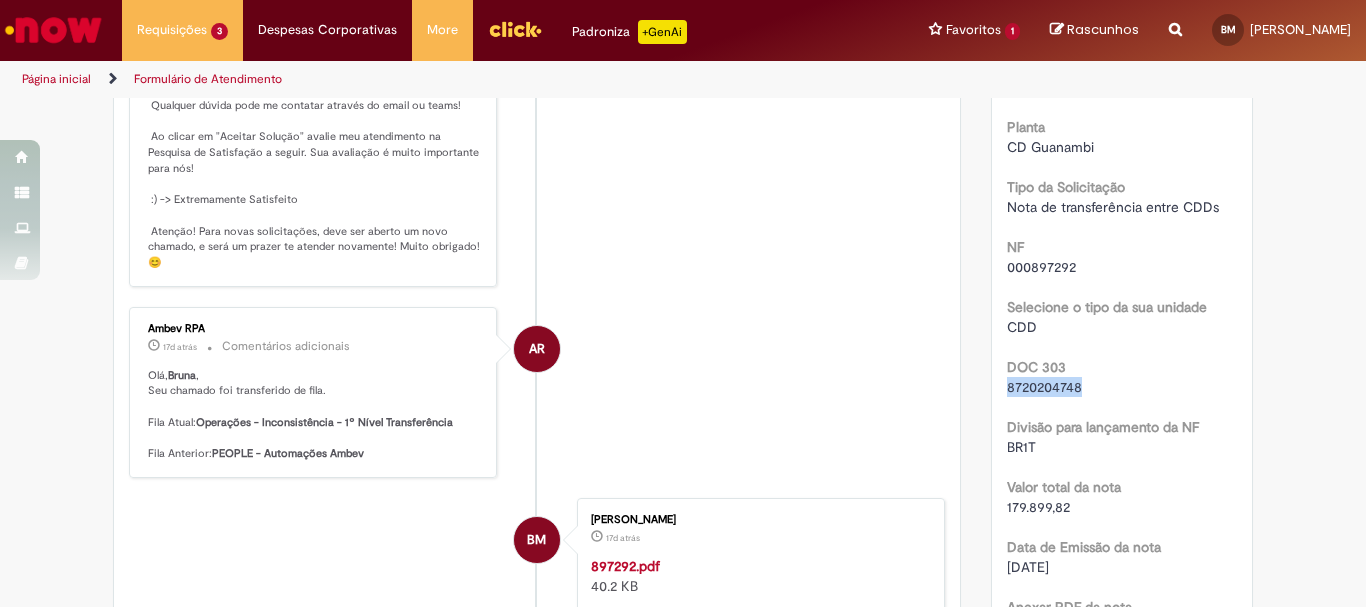 scroll, scrollTop: 615, scrollLeft: 0, axis: vertical 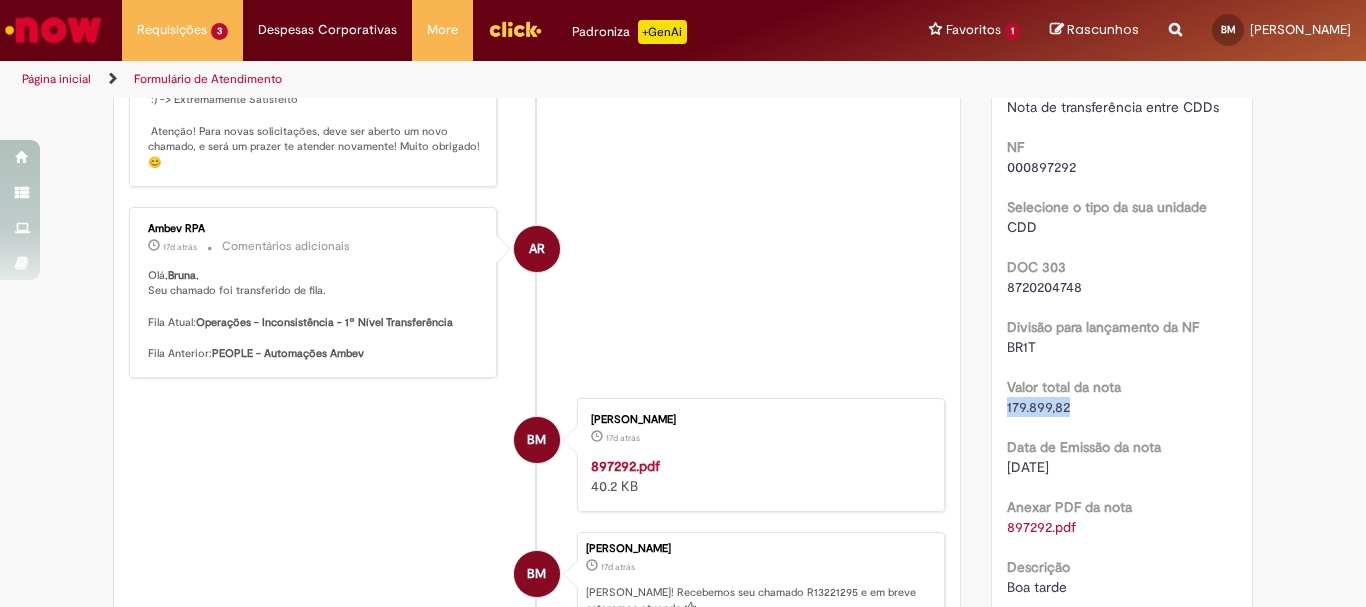 drag, startPoint x: 1065, startPoint y: 403, endPoint x: 1001, endPoint y: 402, distance: 64.00781 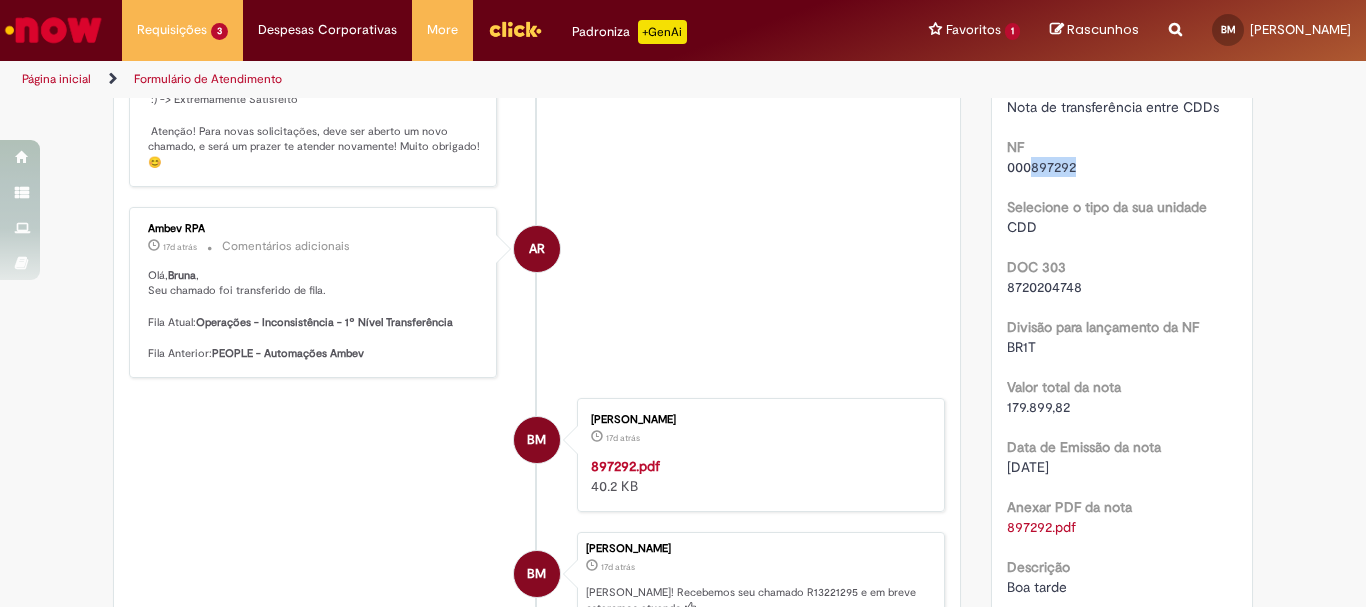drag, startPoint x: 1067, startPoint y: 172, endPoint x: 1023, endPoint y: 166, distance: 44.407207 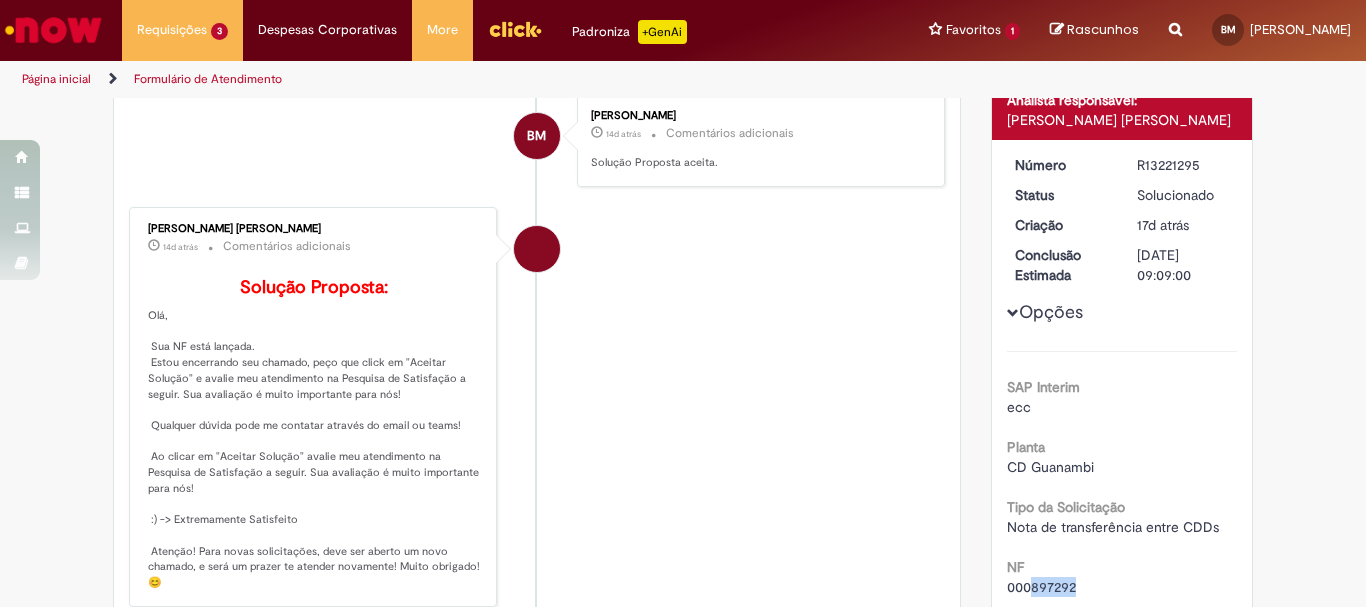 scroll, scrollTop: 0, scrollLeft: 0, axis: both 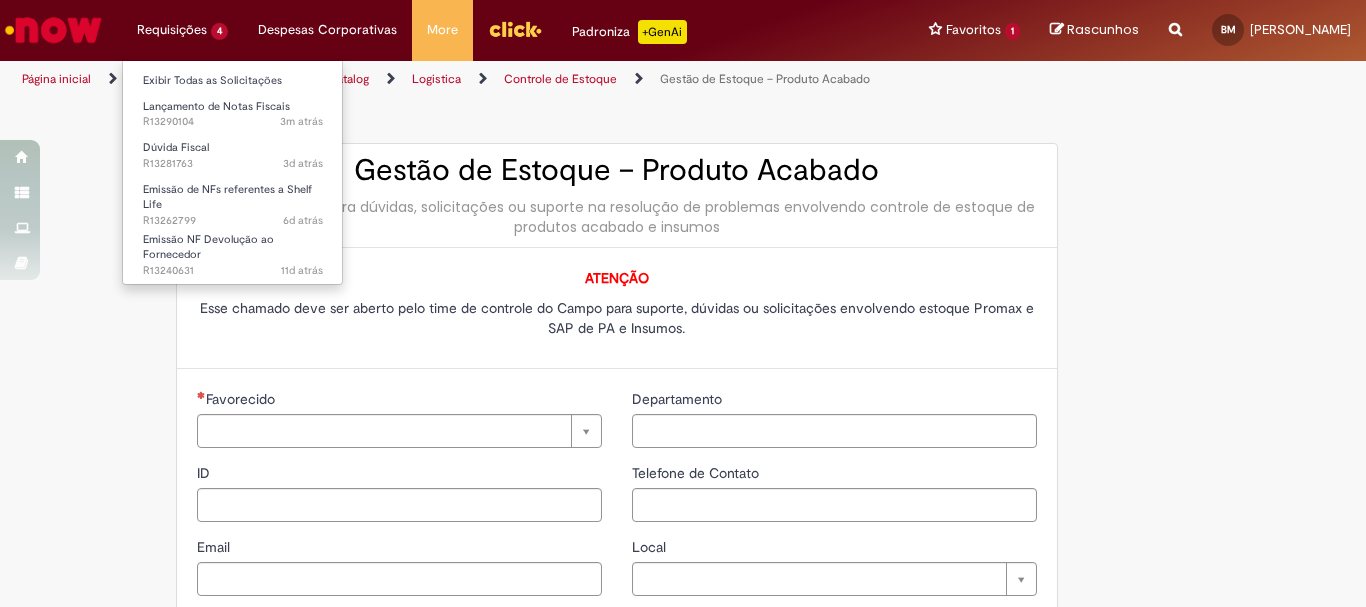 type on "********" 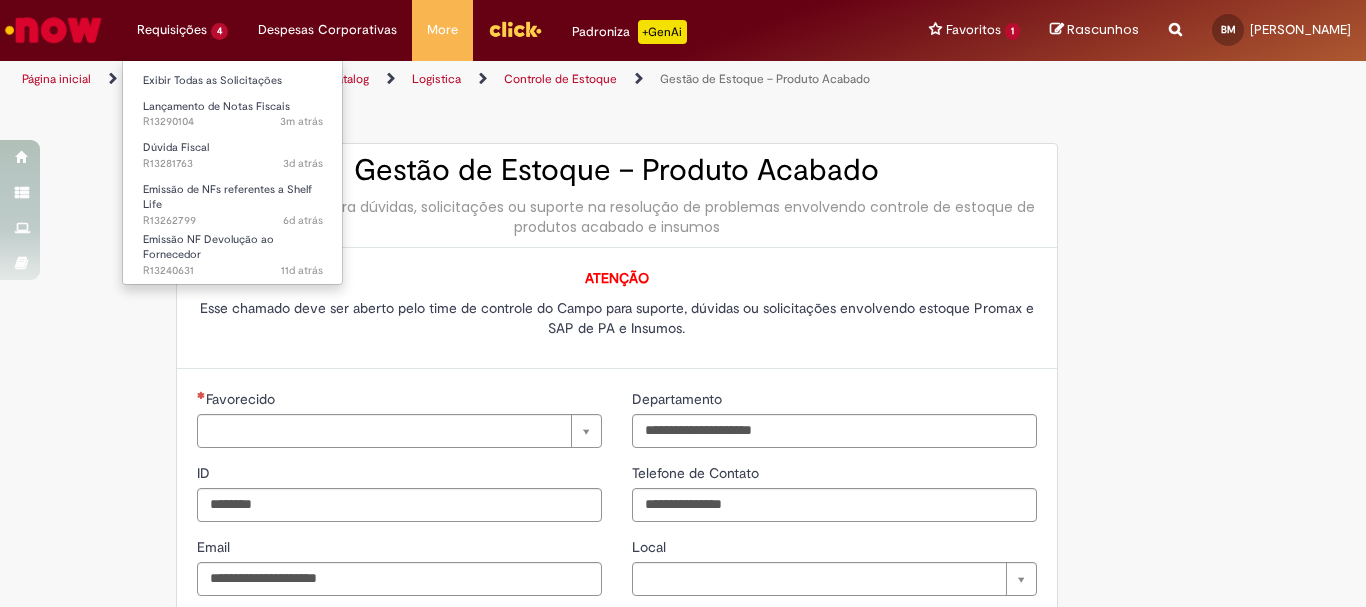 type on "**********" 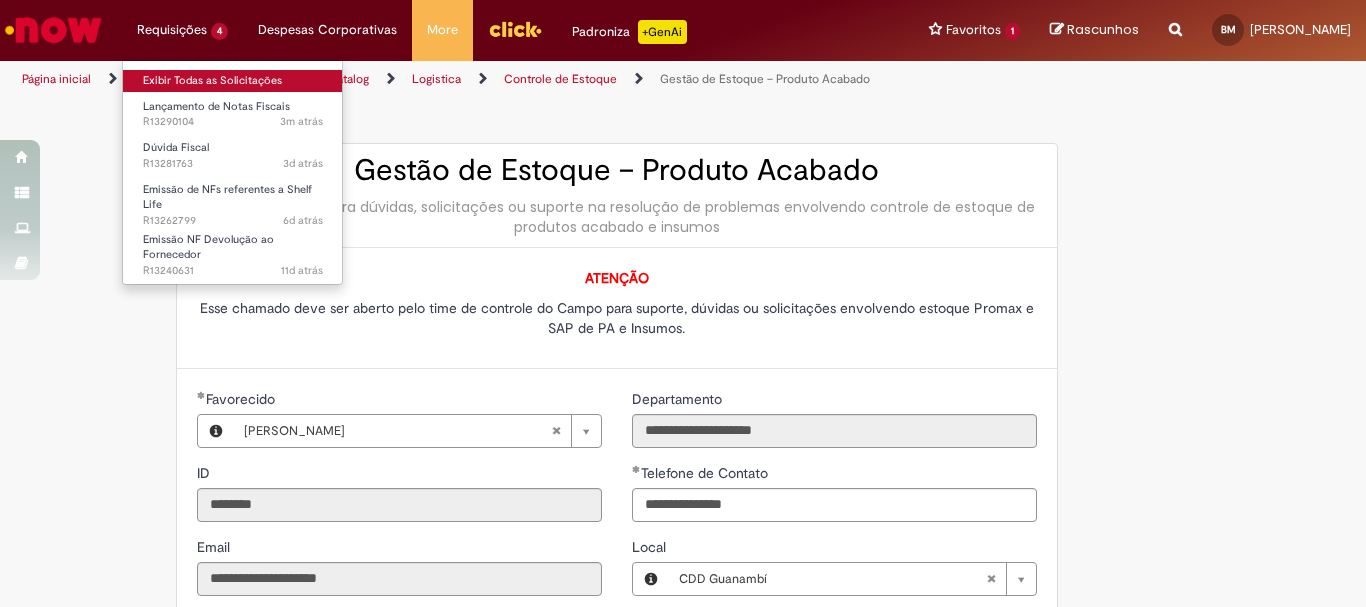 type on "**********" 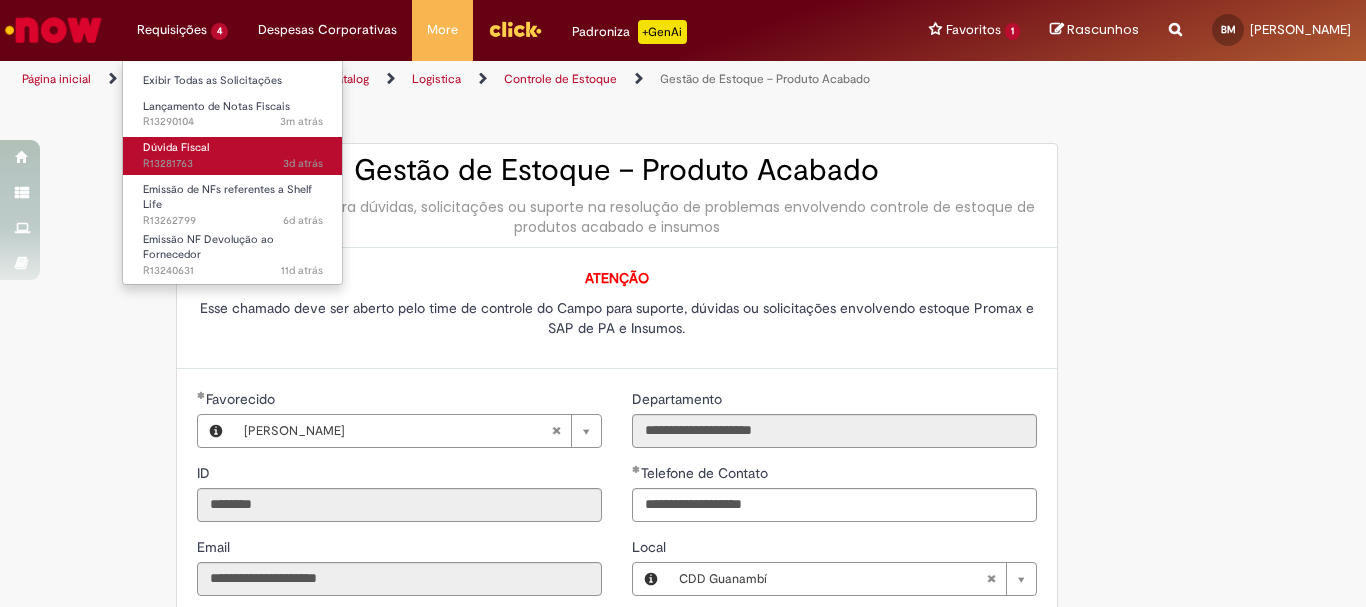 click on "3d atrás 3 dias atrás  R13281763" at bounding box center [233, 164] 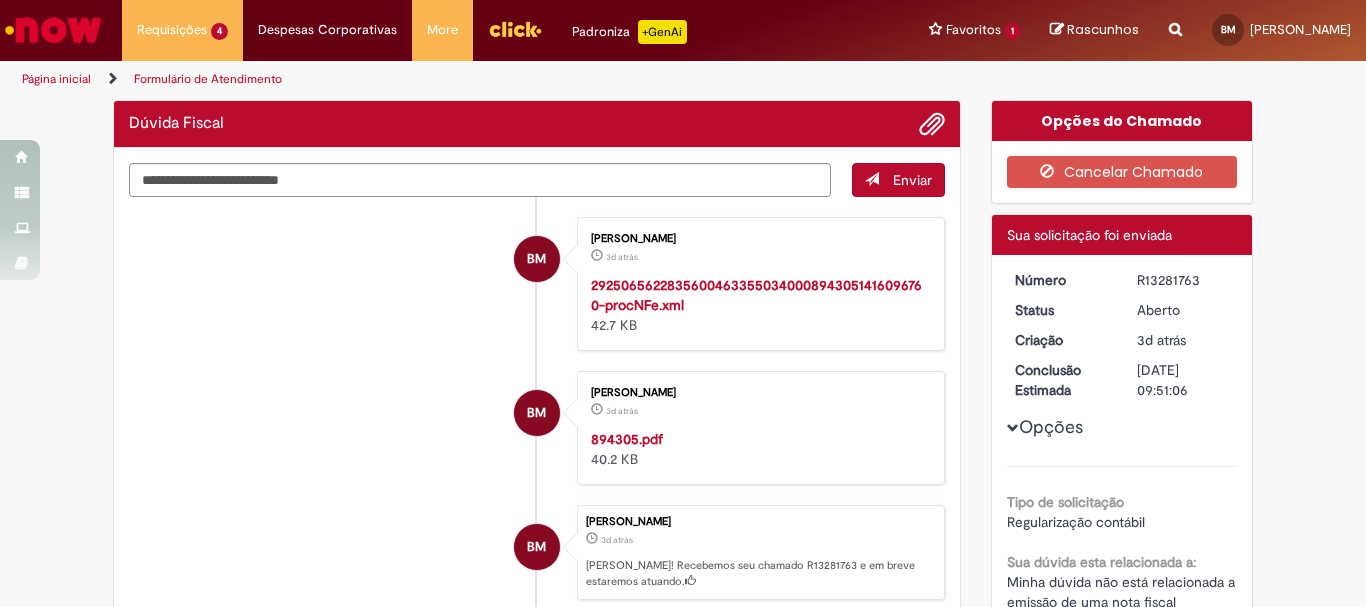 drag, startPoint x: 1192, startPoint y: 277, endPoint x: 1133, endPoint y: 279, distance: 59.03389 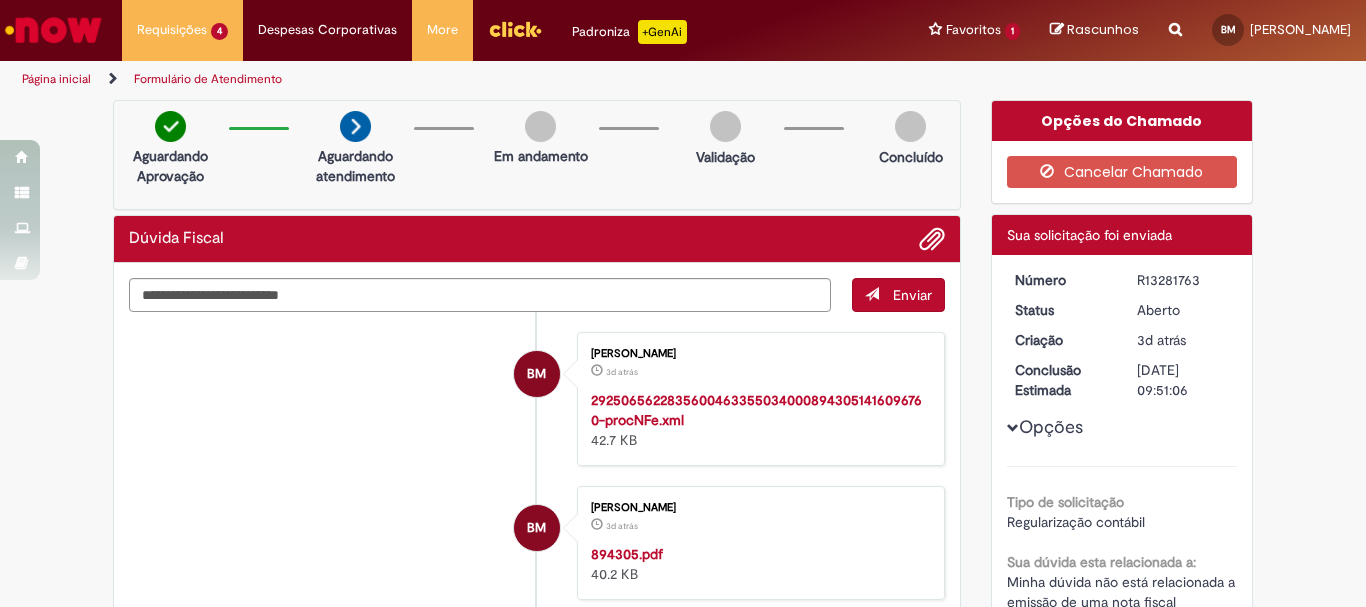 copy on "R13281763" 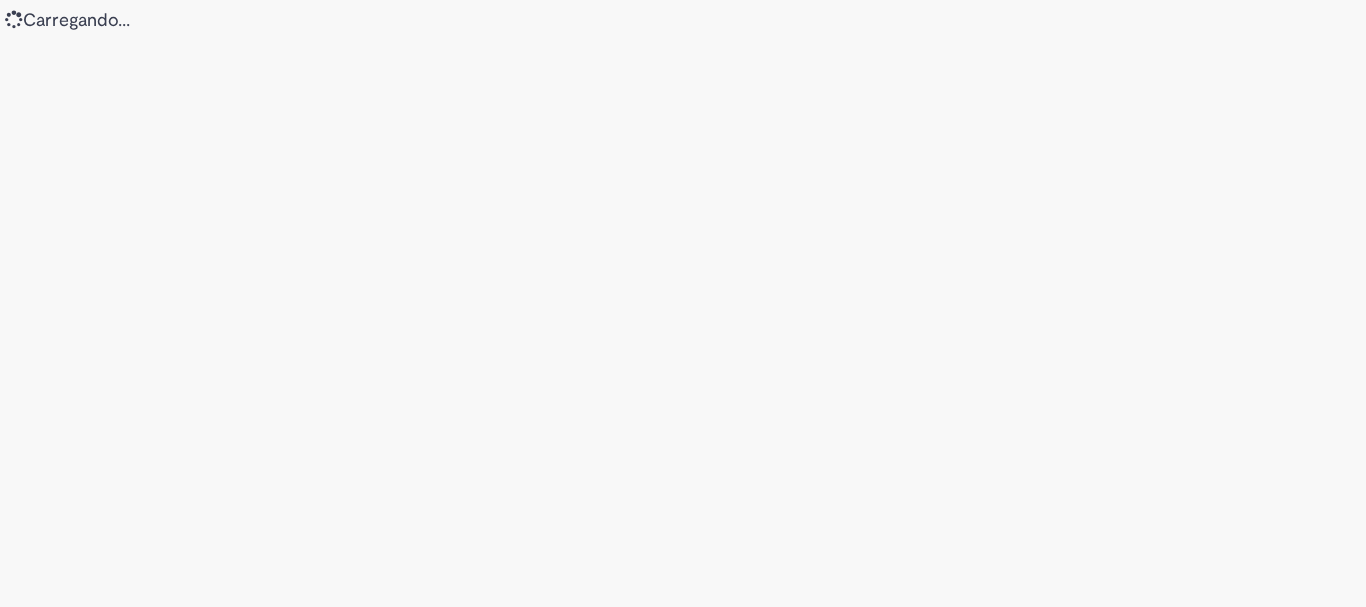 scroll, scrollTop: 0, scrollLeft: 0, axis: both 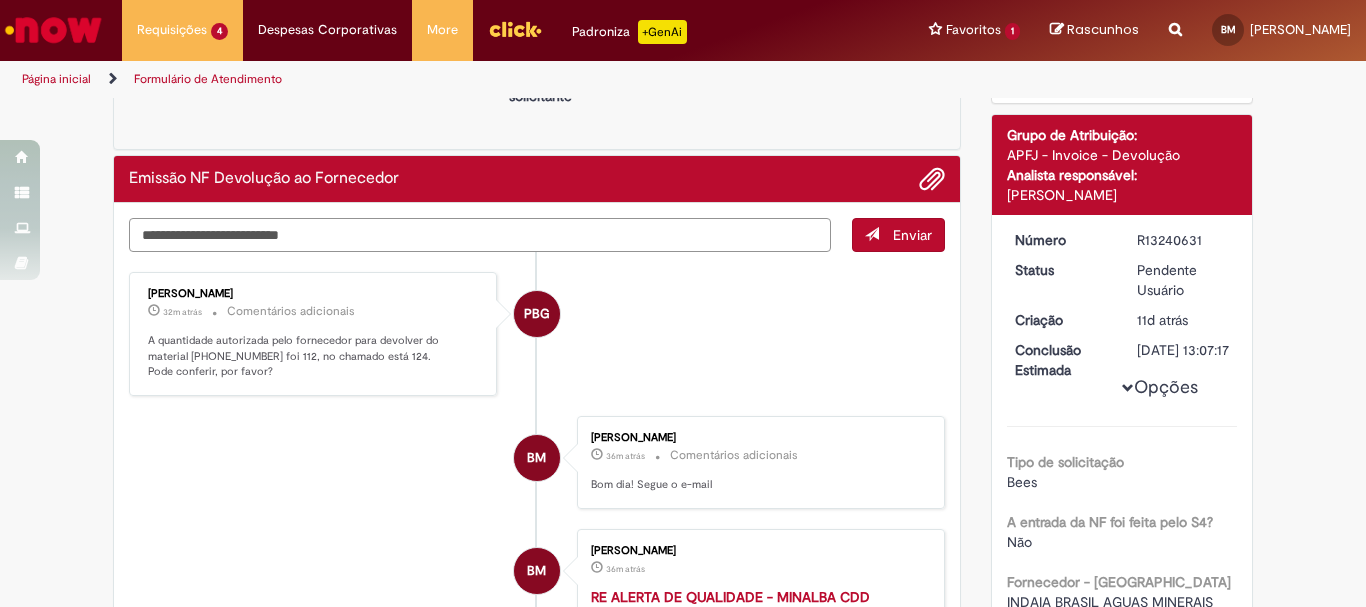 click at bounding box center (480, 235) 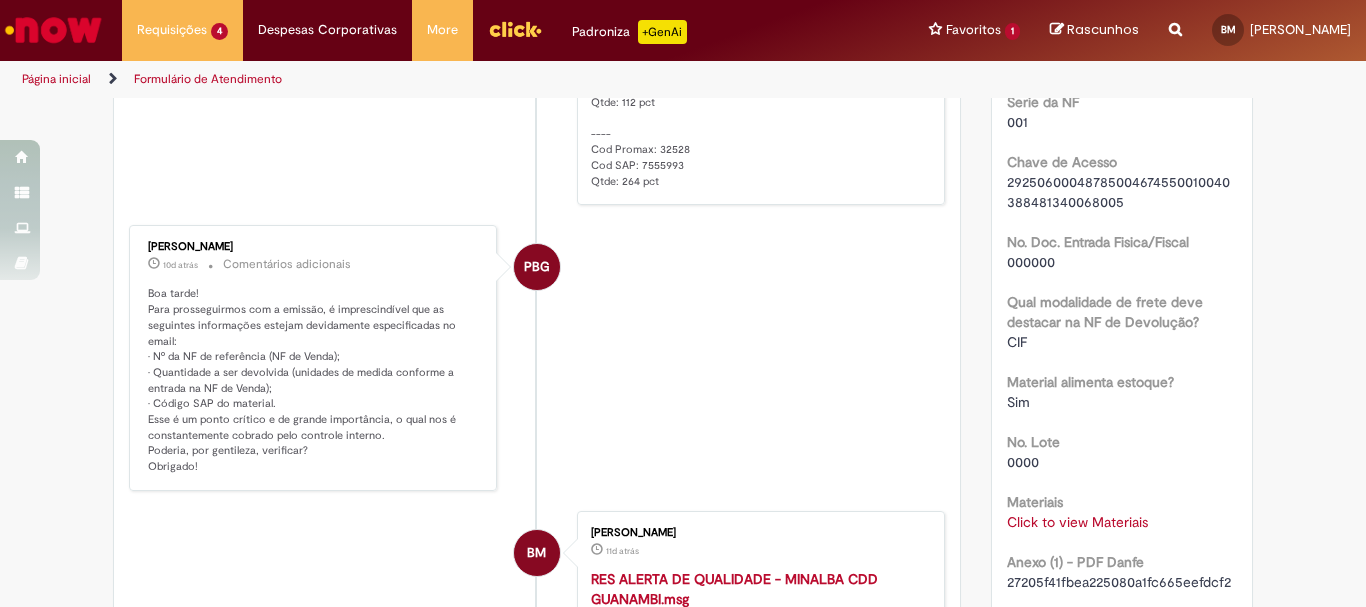 scroll, scrollTop: 1600, scrollLeft: 0, axis: vertical 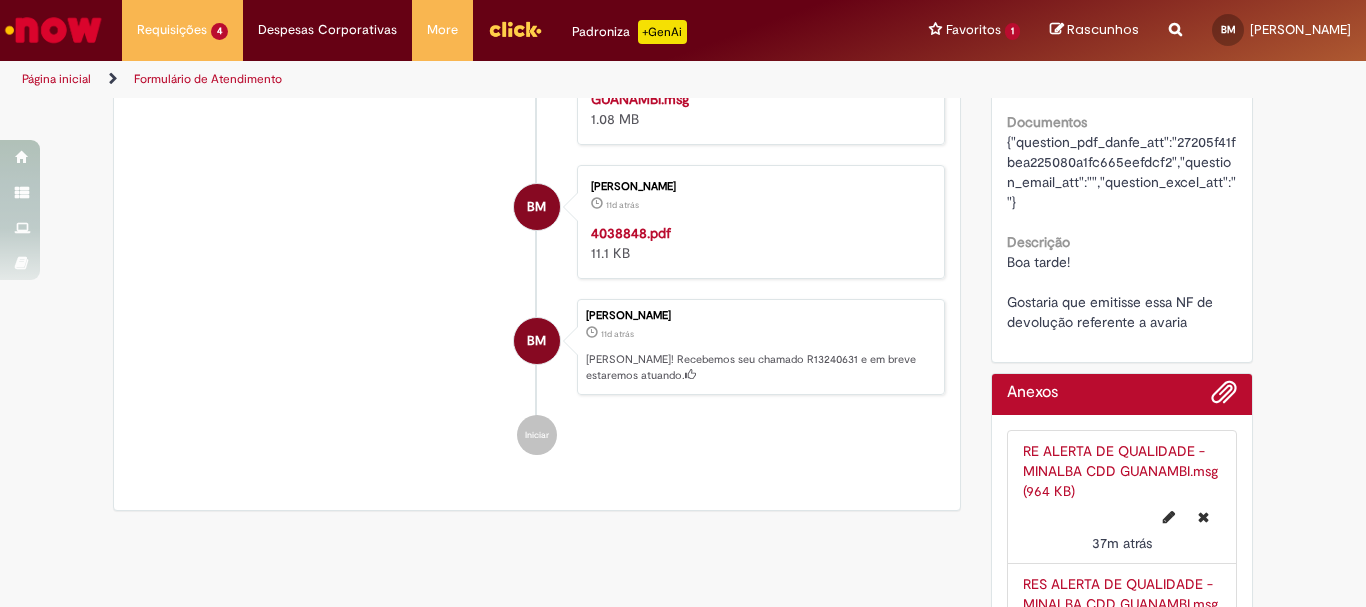 type on "**********" 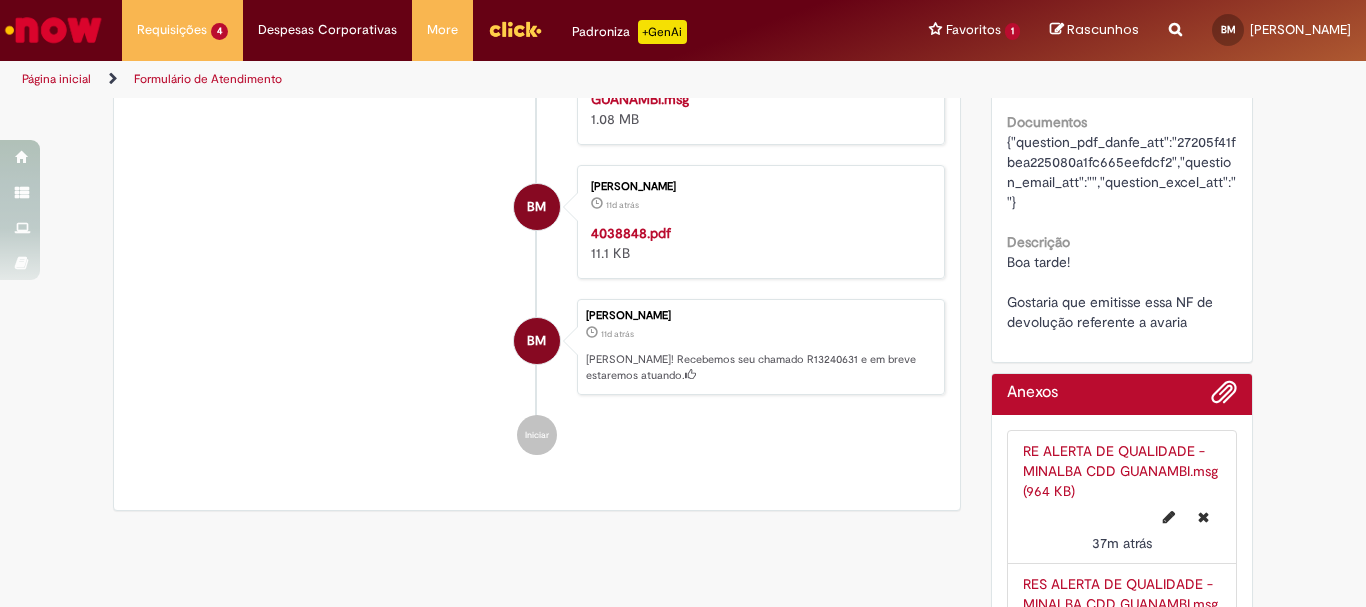 type 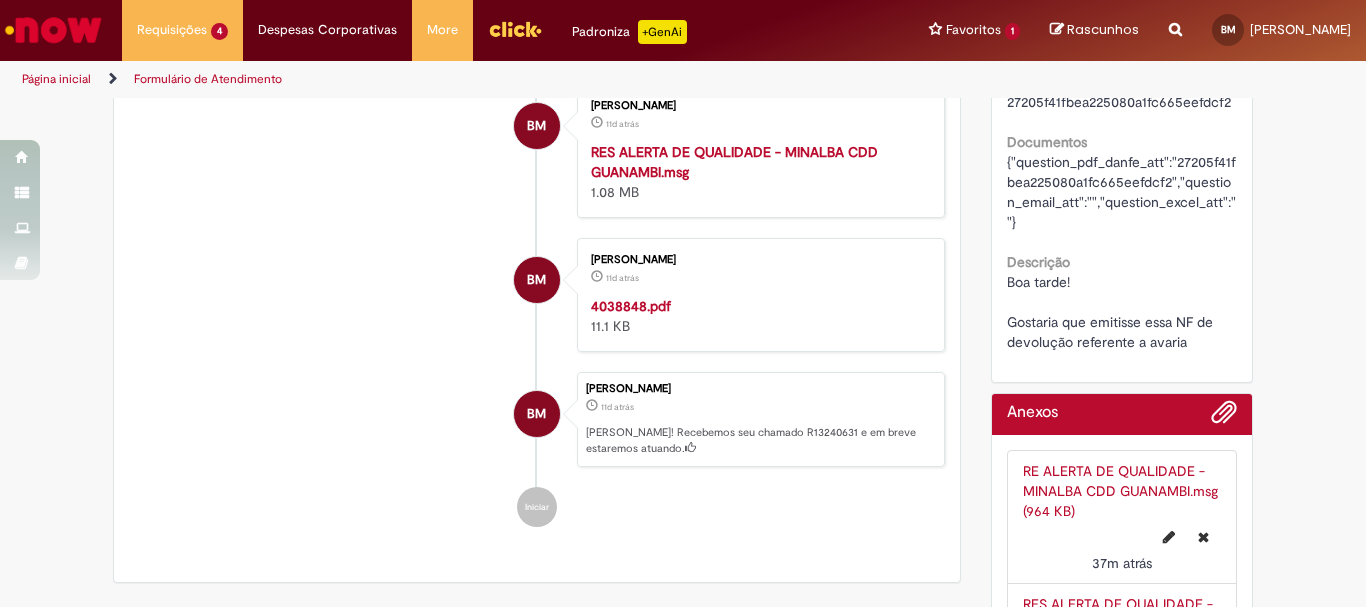 scroll, scrollTop: 1560, scrollLeft: 0, axis: vertical 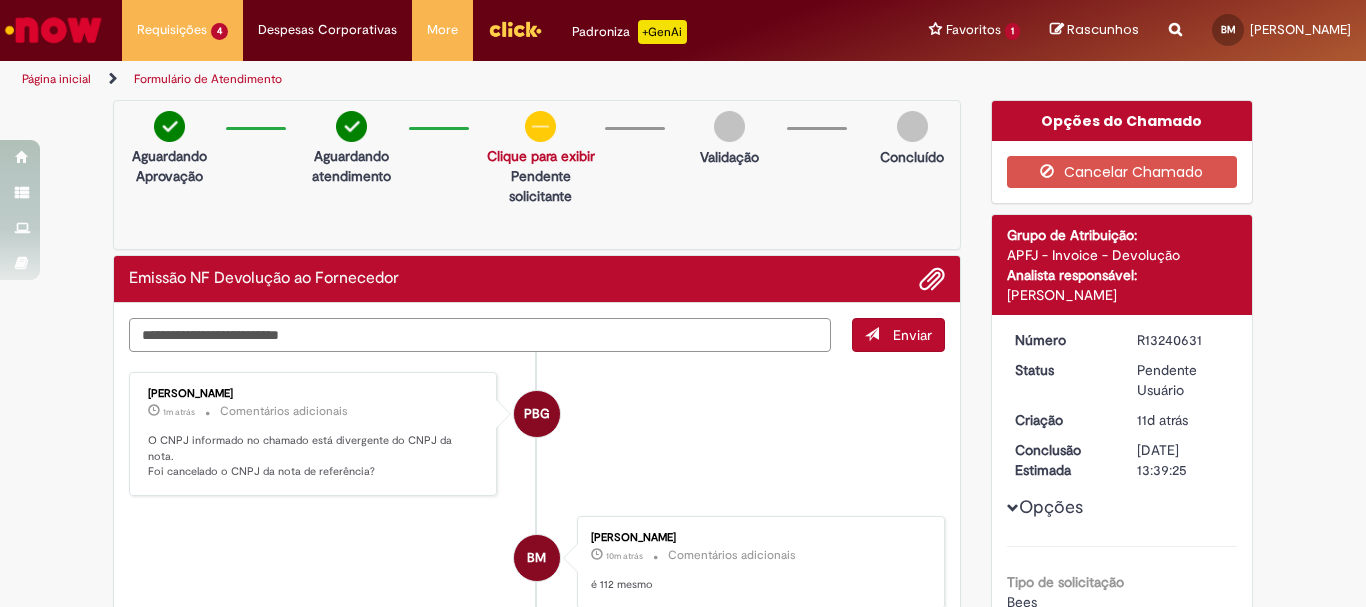 click at bounding box center [480, 335] 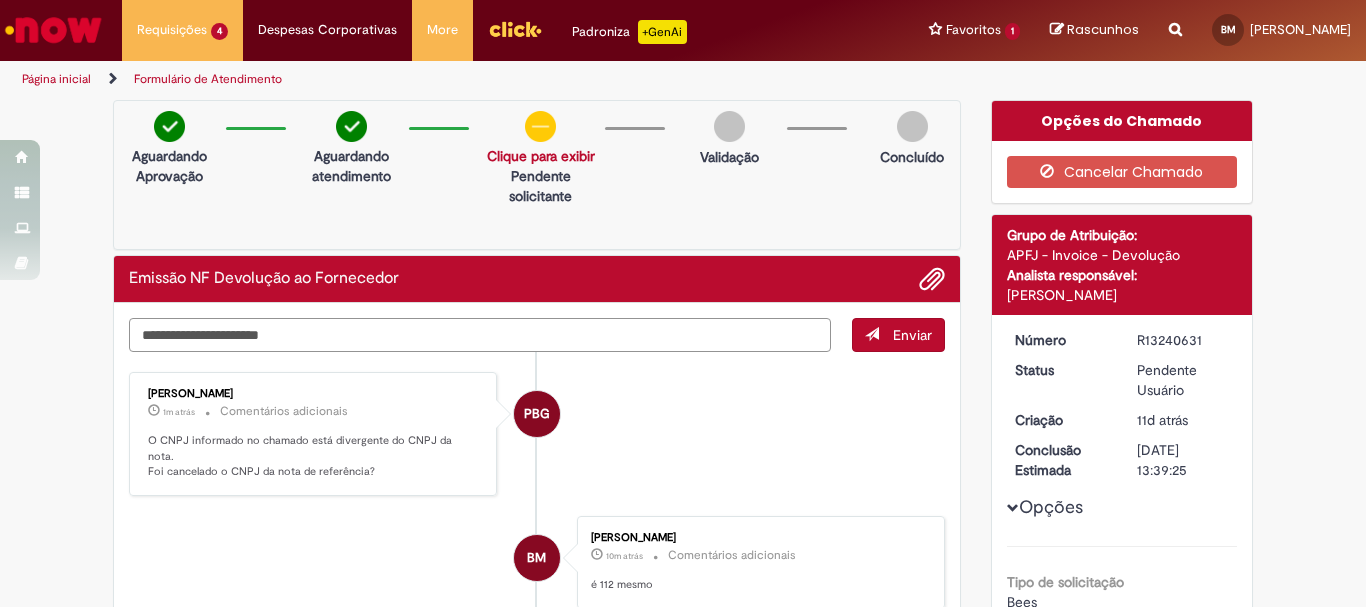 paste on "**********" 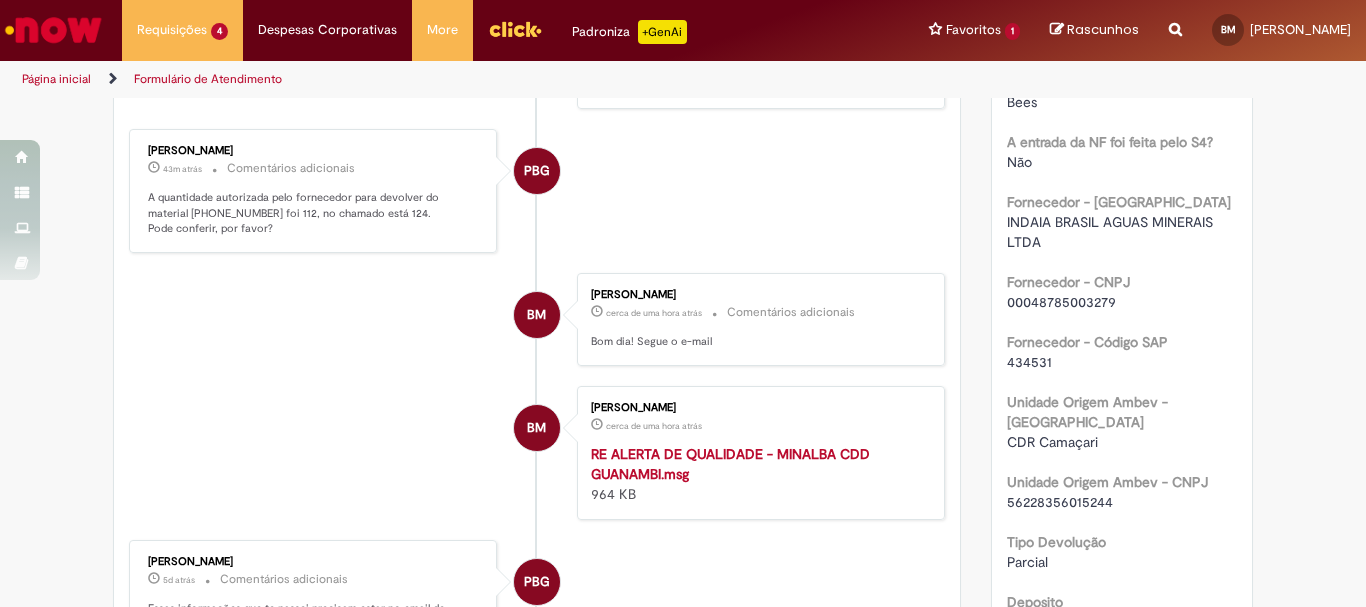 scroll, scrollTop: 0, scrollLeft: 0, axis: both 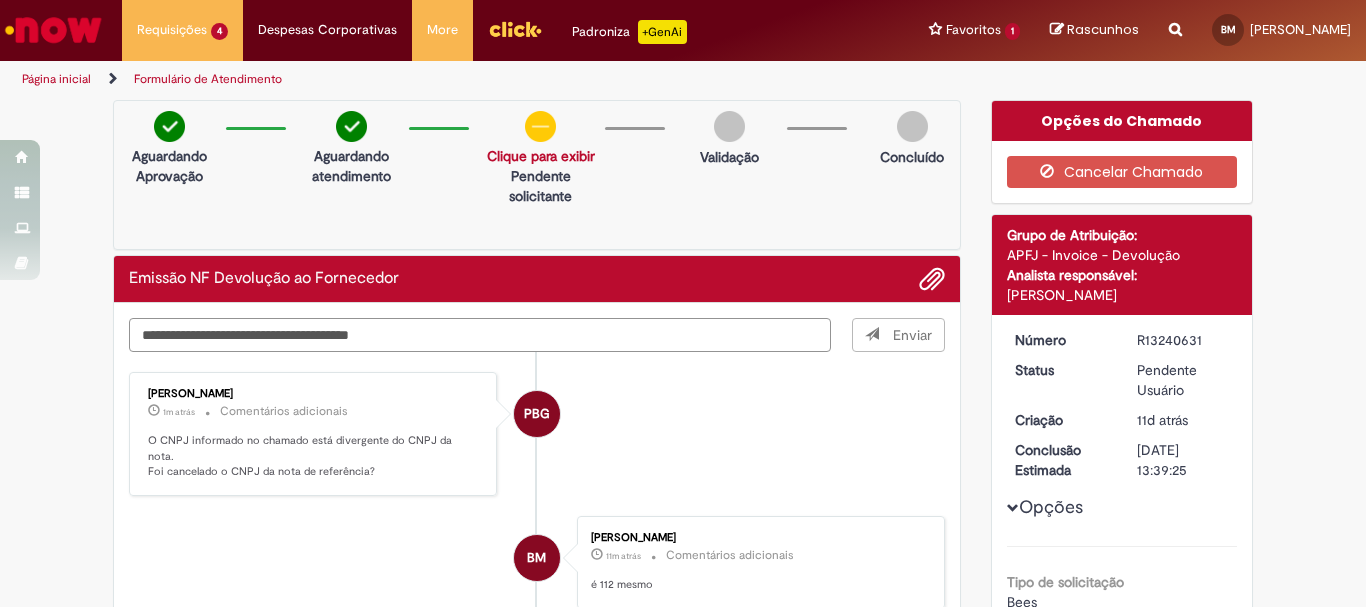 type on "**********" 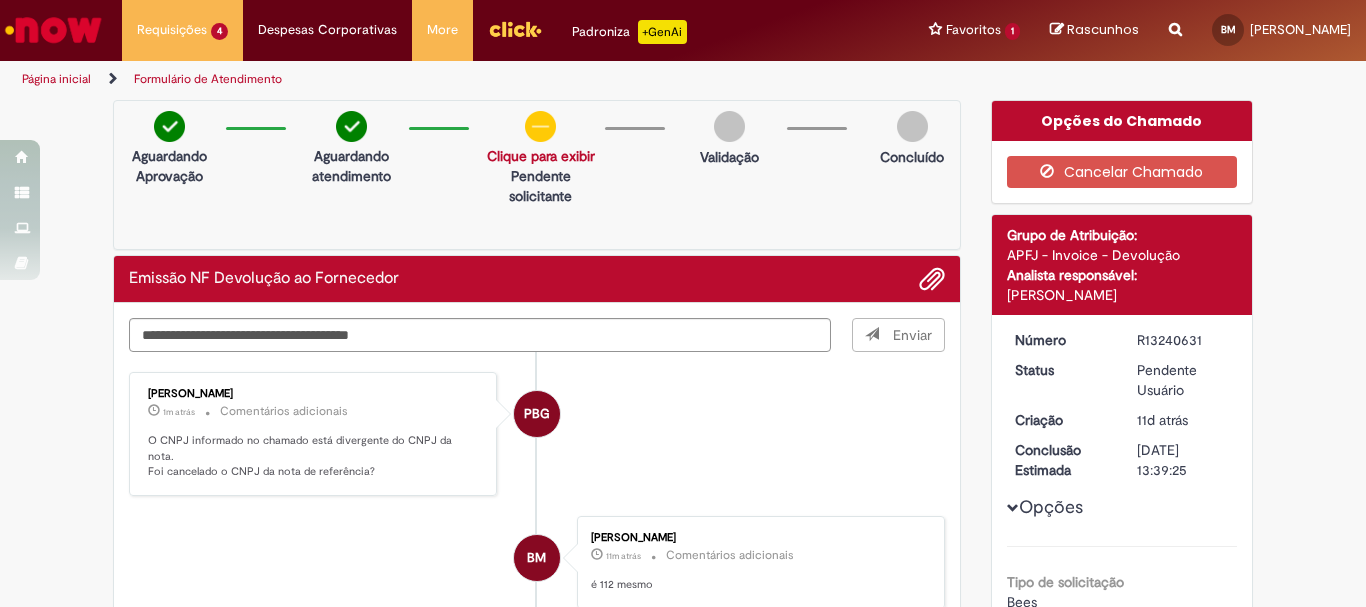 type 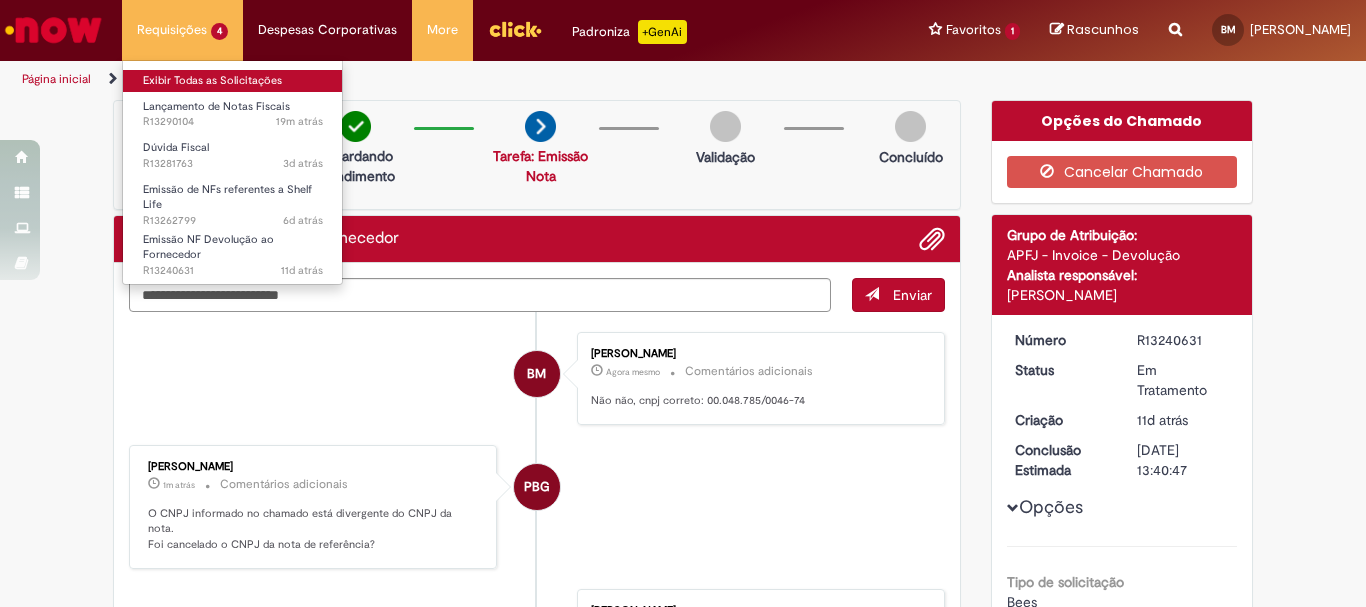 click on "Exibir Todas as Solicitações" at bounding box center [233, 81] 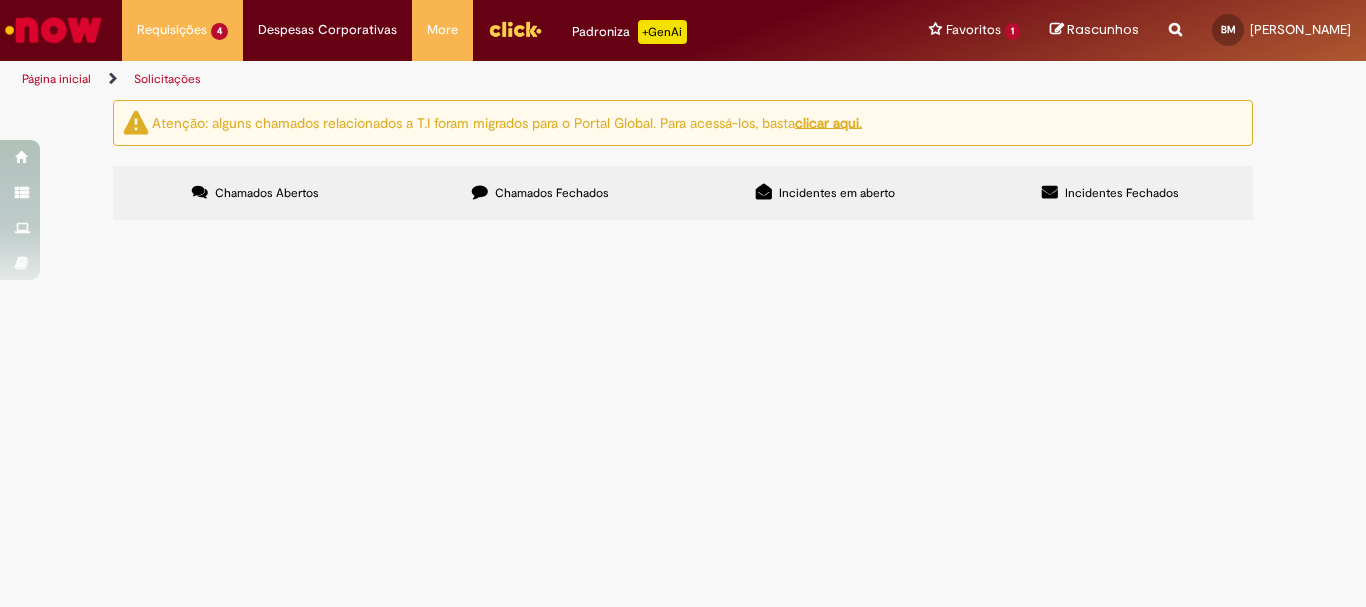 click on "Página inicial" at bounding box center [56, 79] 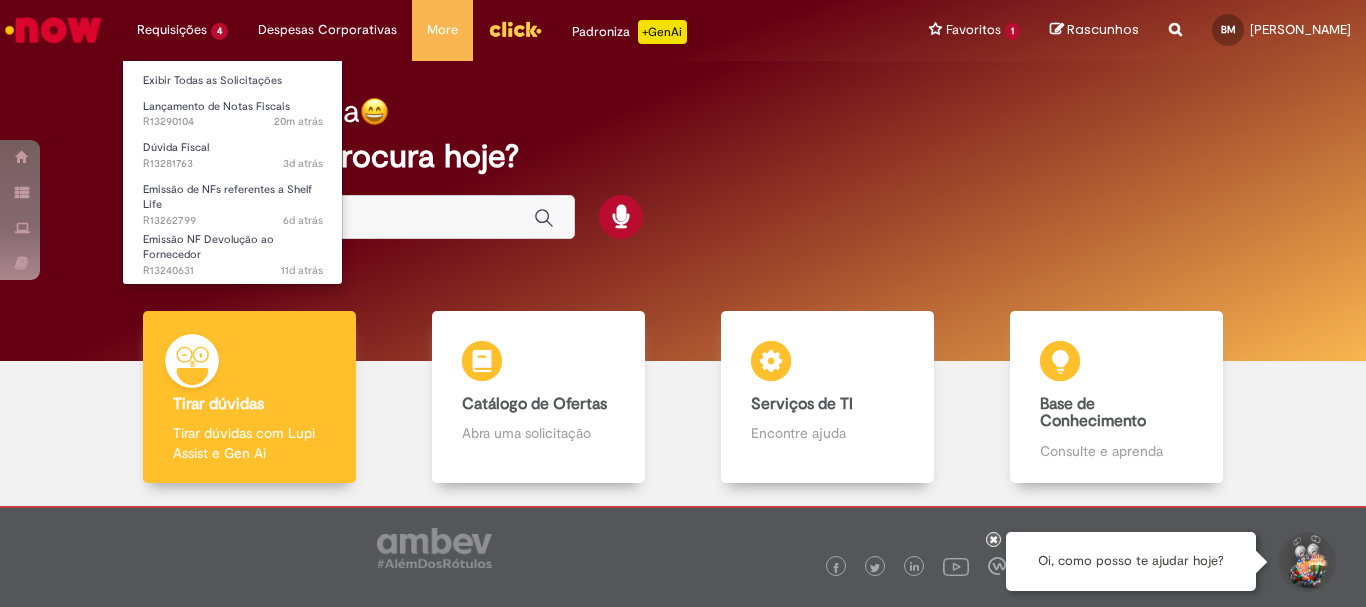 click at bounding box center (338, 218) 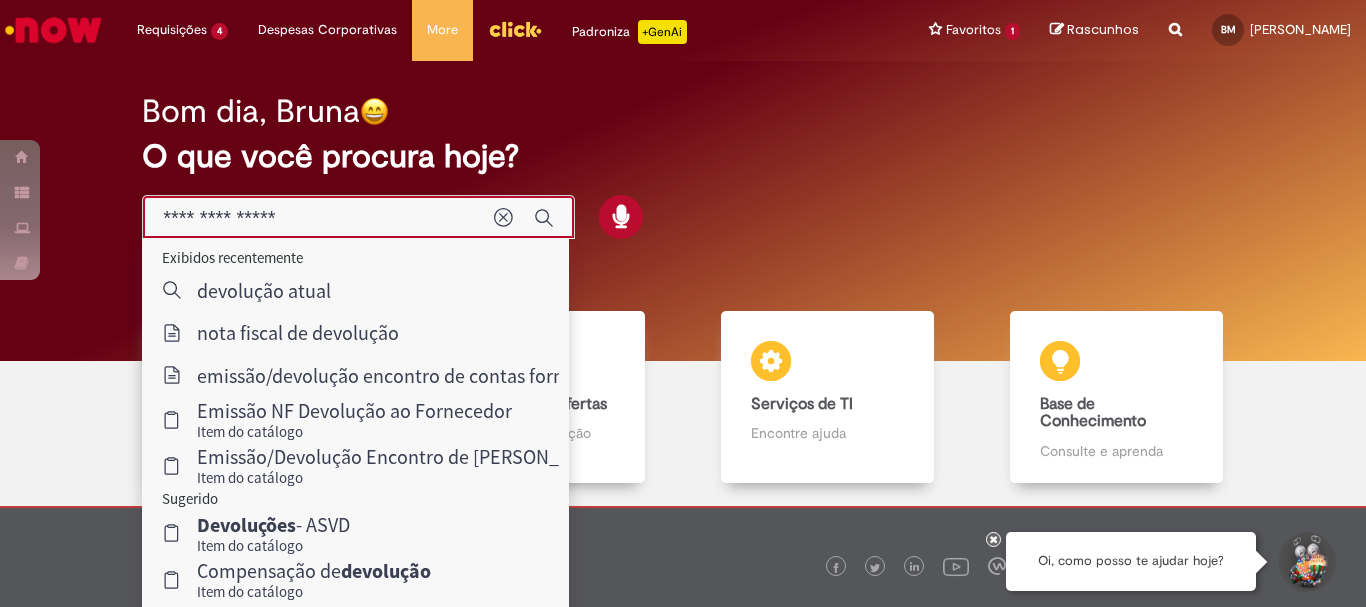 type on "**********" 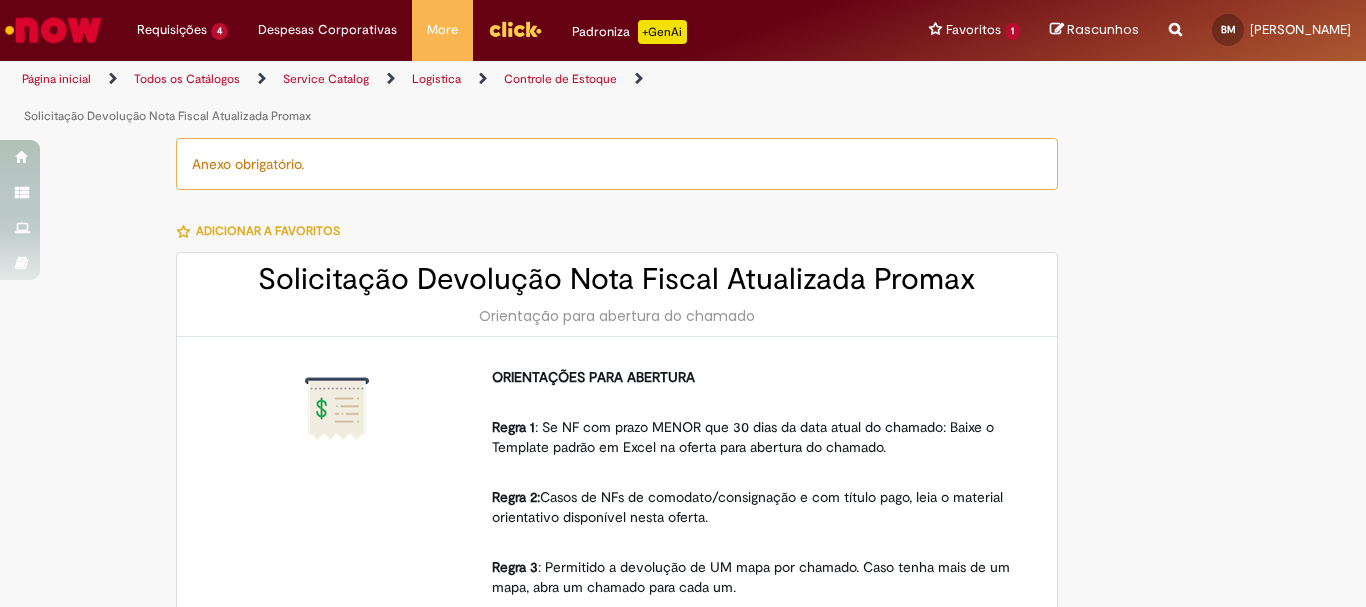 type on "********" 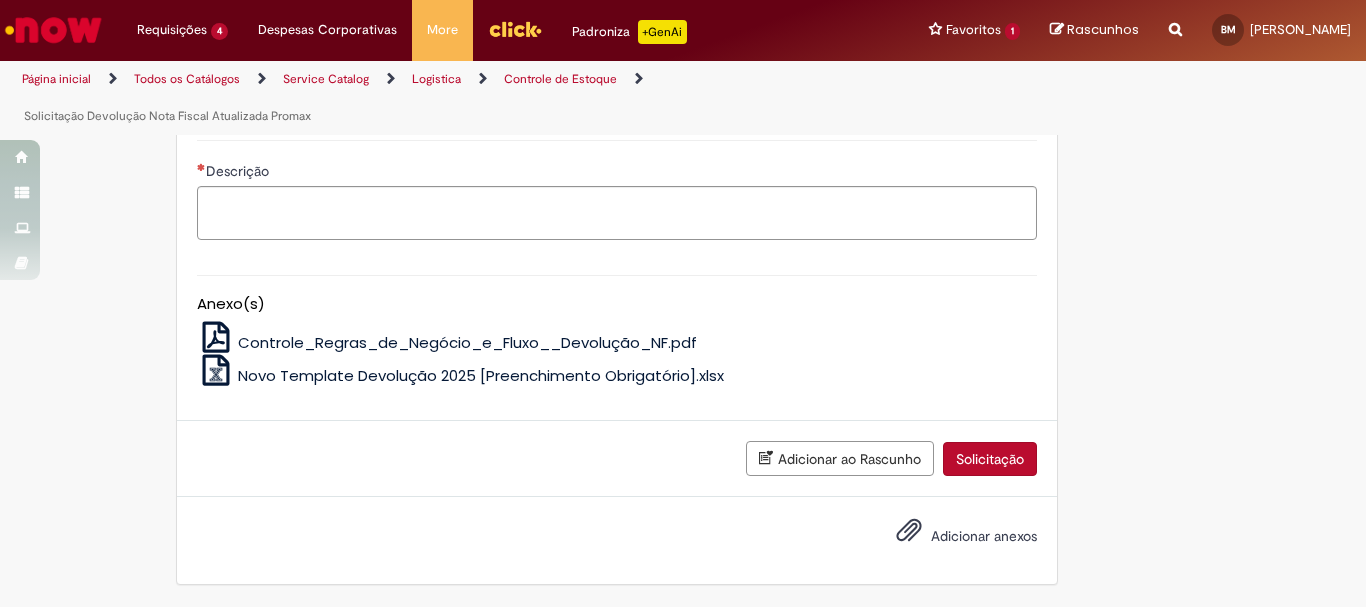 scroll, scrollTop: 900, scrollLeft: 0, axis: vertical 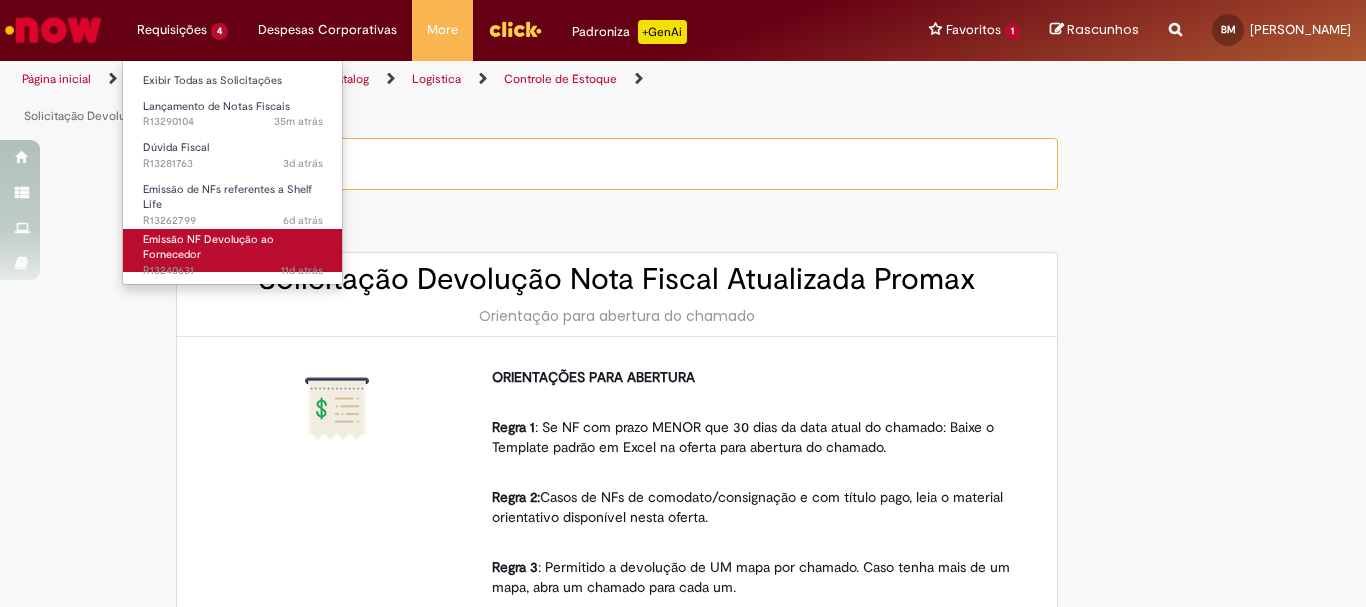 click on "Emissão NF Devolução ao Fornecedor
11d atrás 11 dias atrás  R13240631" at bounding box center [233, 250] 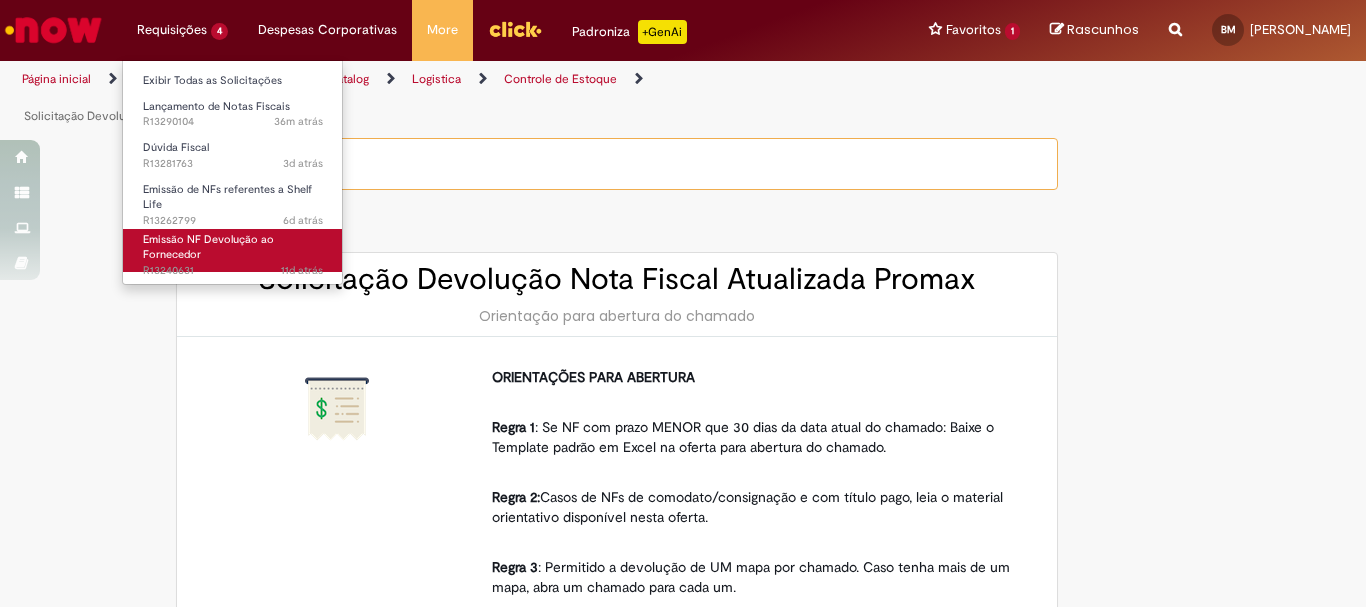 click on "Emissão NF Devolução ao Fornecedor" at bounding box center [208, 247] 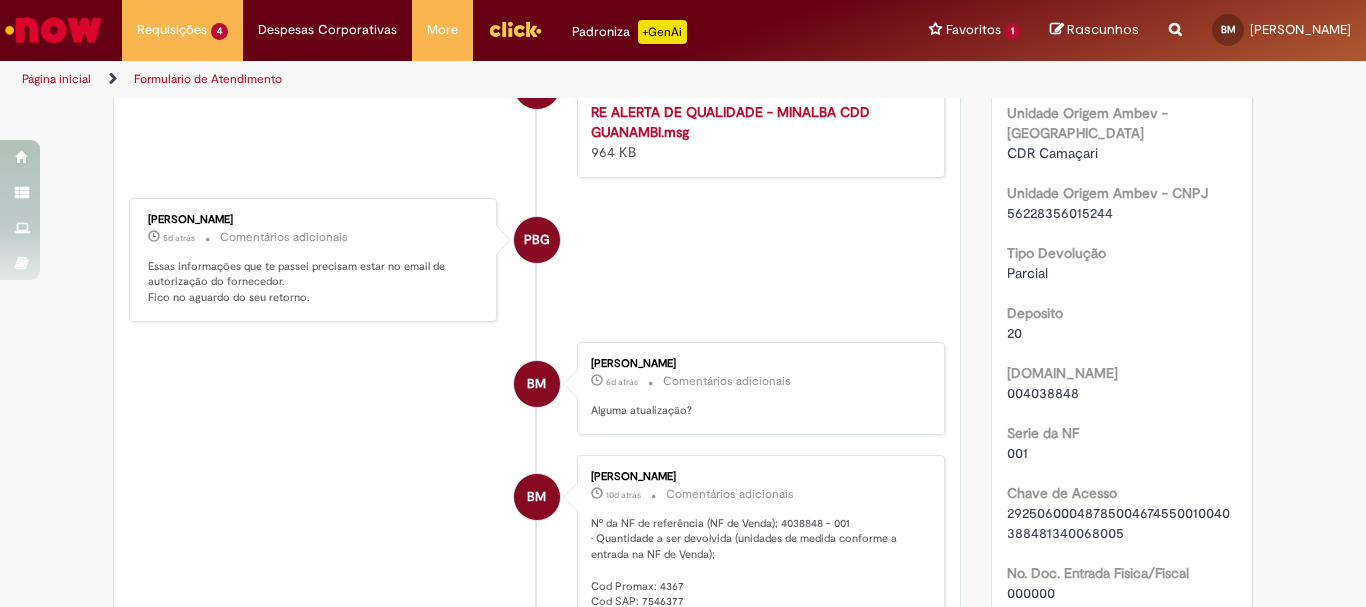 scroll, scrollTop: 1115, scrollLeft: 0, axis: vertical 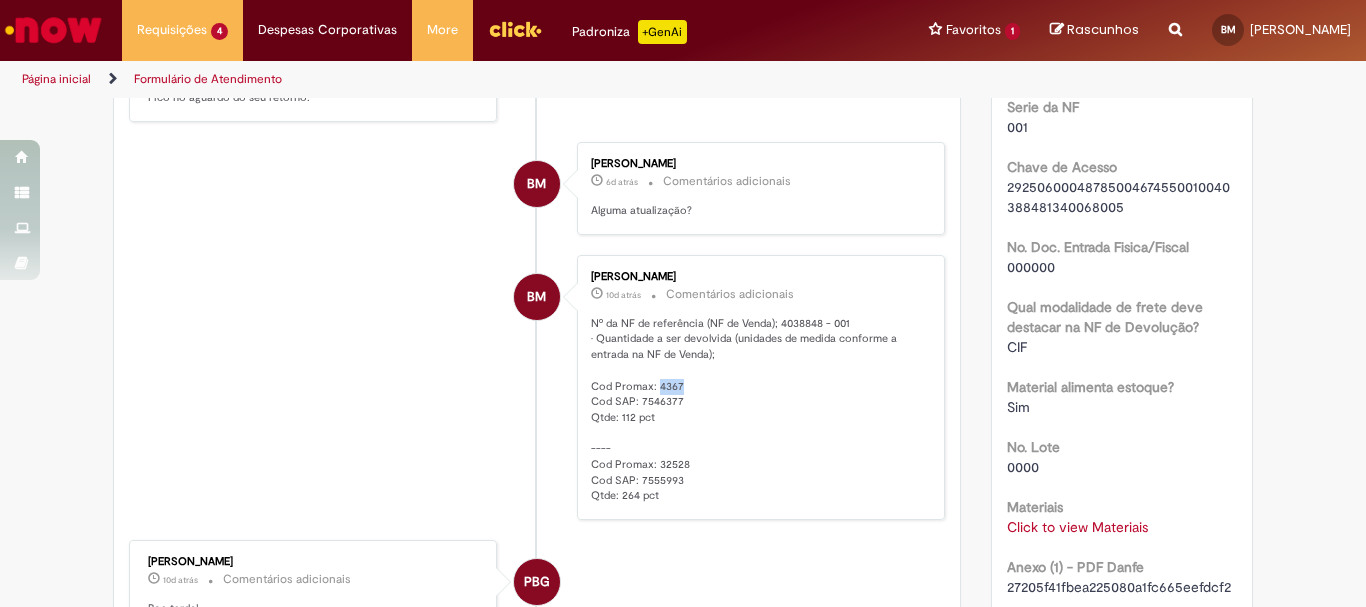 drag, startPoint x: 665, startPoint y: 368, endPoint x: 650, endPoint y: 365, distance: 15.297058 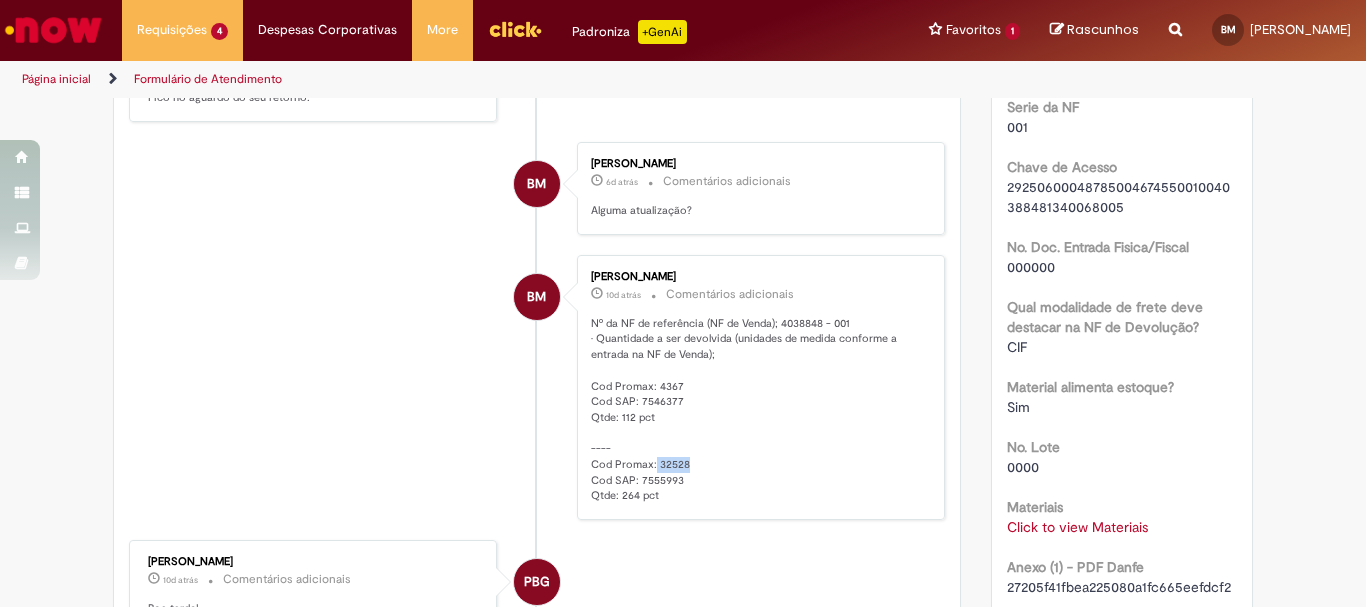 drag, startPoint x: 681, startPoint y: 452, endPoint x: 648, endPoint y: 451, distance: 33.01515 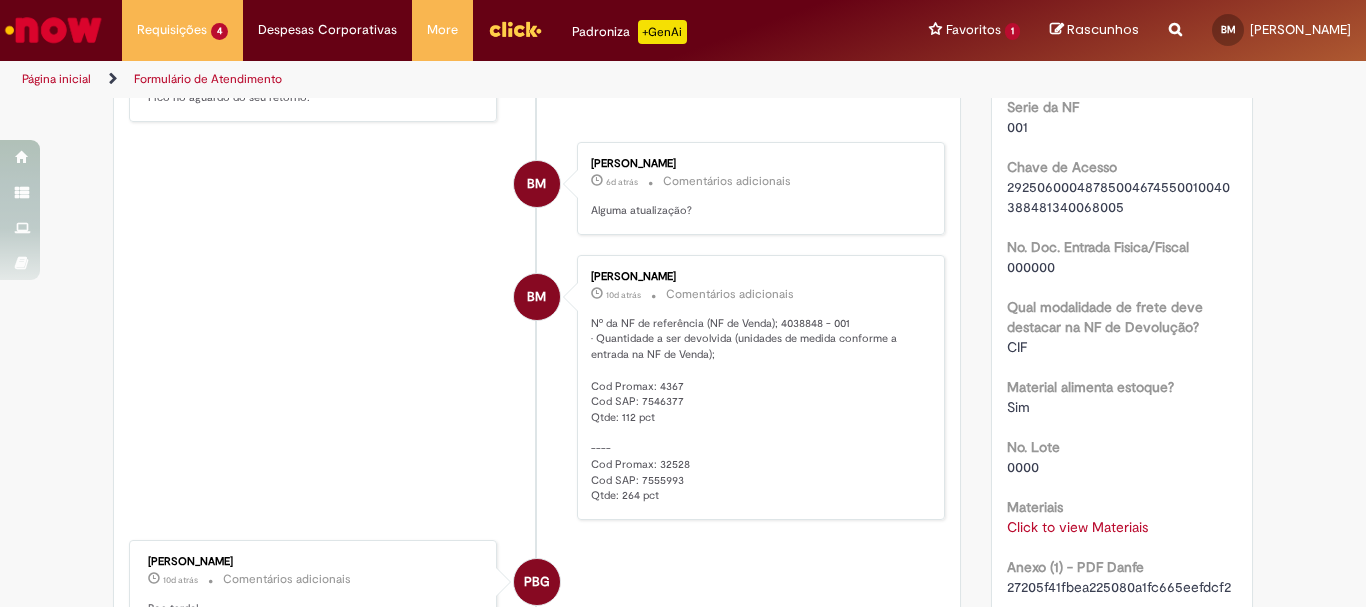 click on "Nº da NF de referência (NF de Venda); 4038848 - 001
• Quantidade a ser devolvida (unidades de medida conforme a entrada na NF de Venda);
Cod Promax: 4367
Cod SAP: 7546377
Qtde: 112 pct
----
Cod Promax: 32528
Cod SAP: 7555993
Qtde: 264 pct" at bounding box center (757, 410) 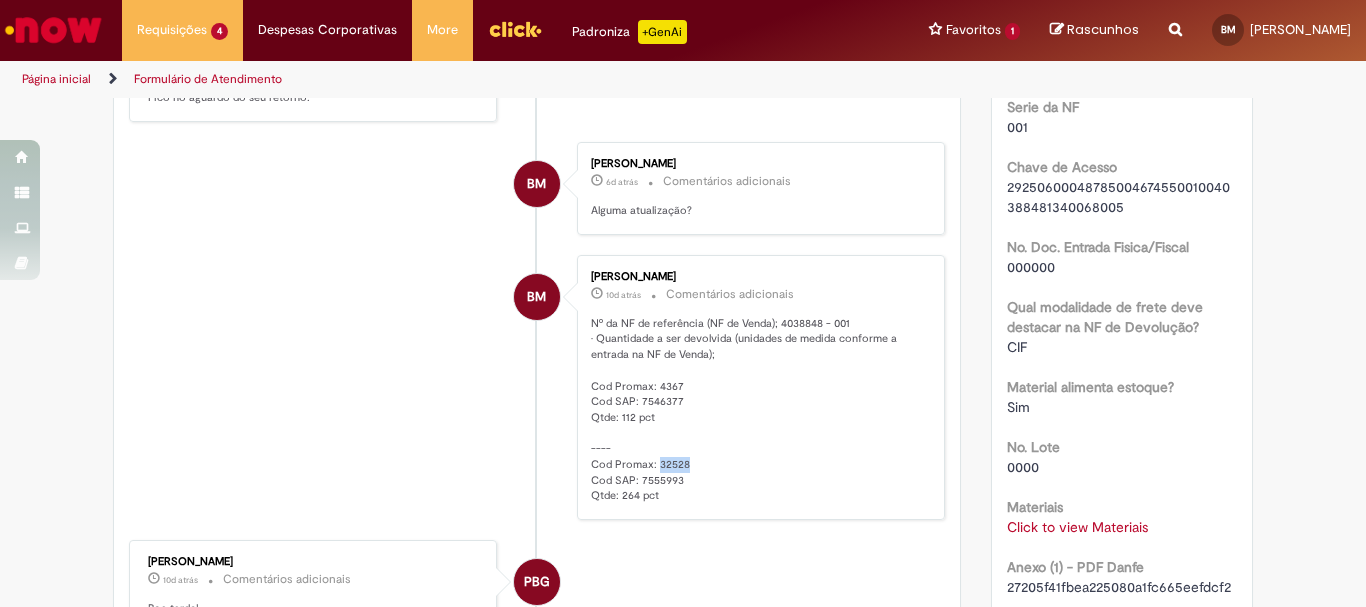 drag, startPoint x: 679, startPoint y: 450, endPoint x: 650, endPoint y: 451, distance: 29.017237 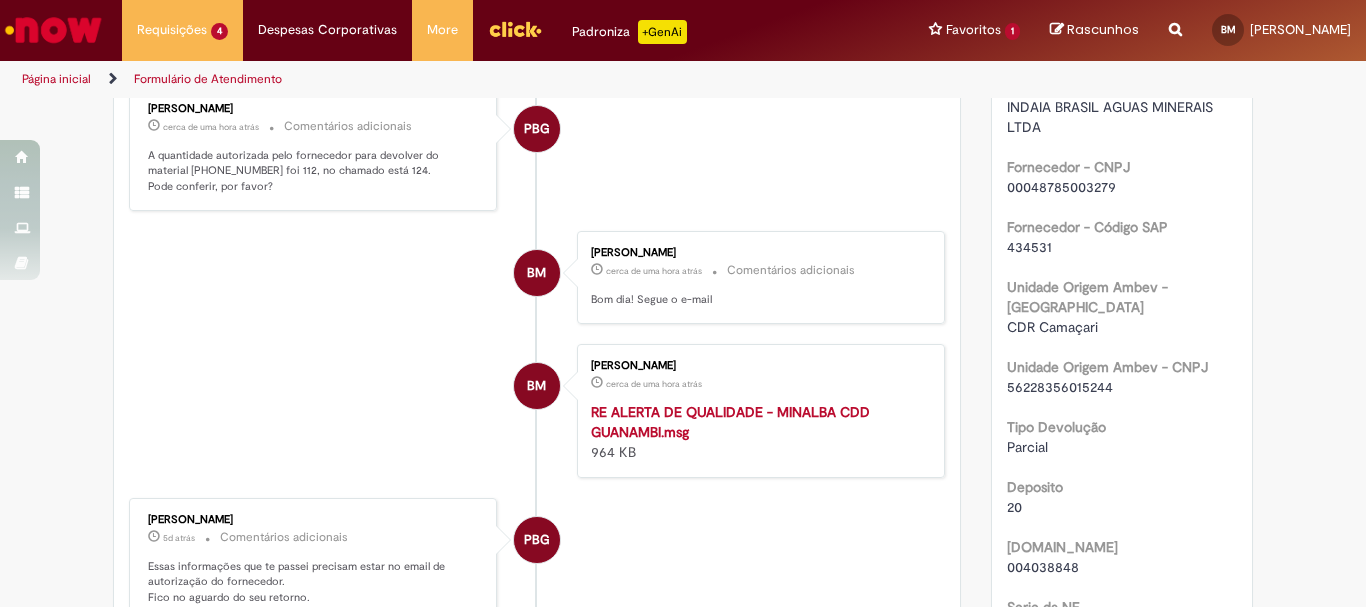 scroll, scrollTop: 0, scrollLeft: 0, axis: both 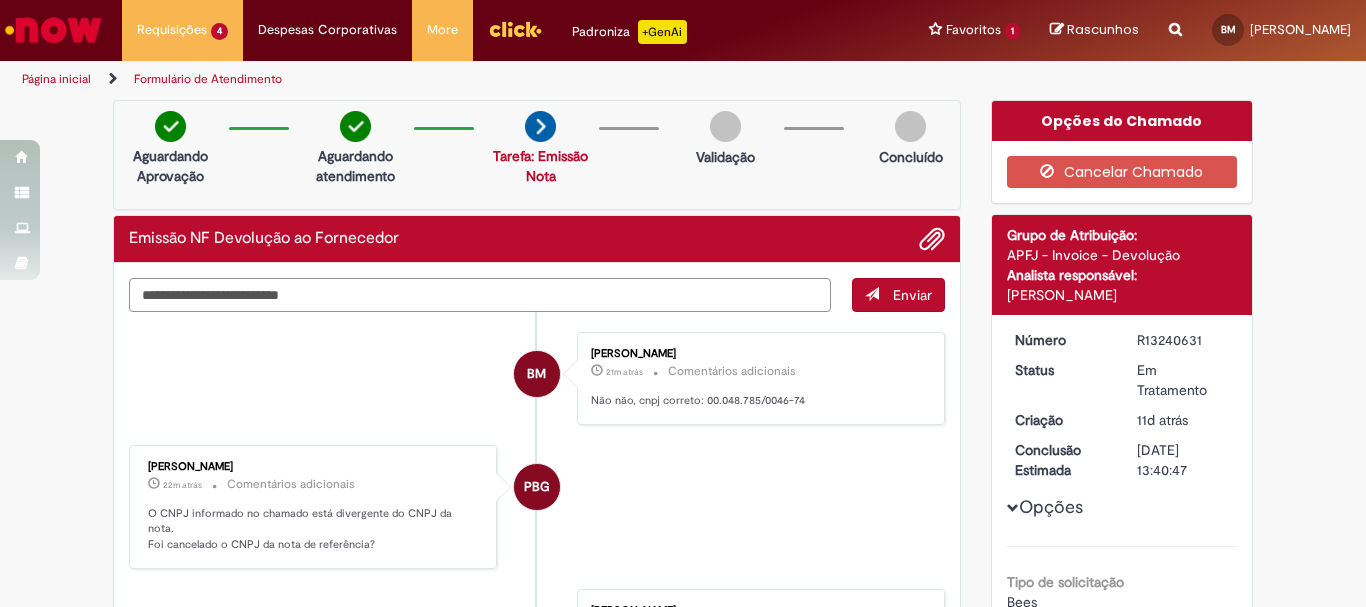 click at bounding box center (480, 295) 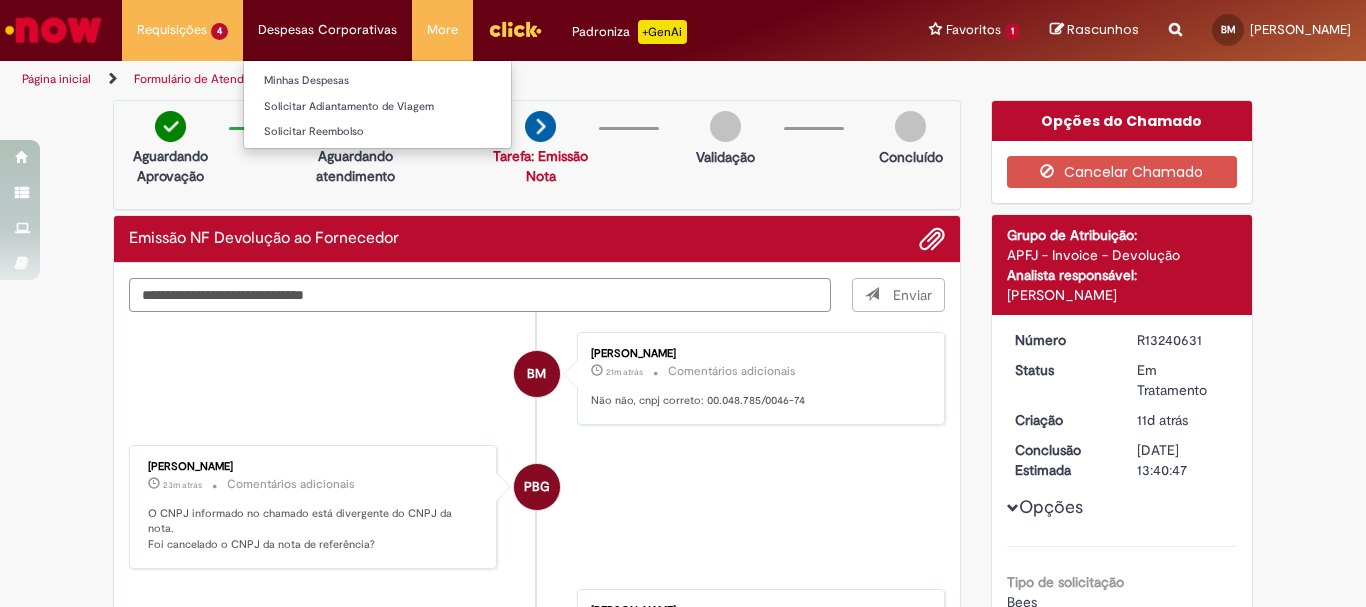 type on "**********" 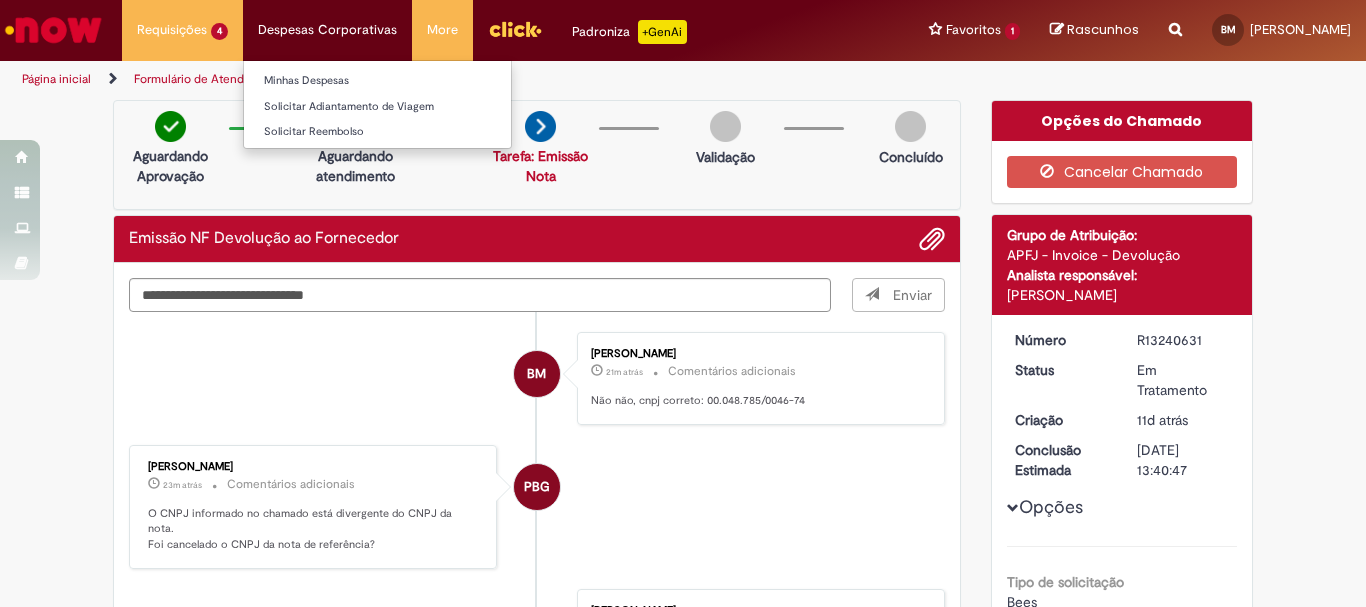 type 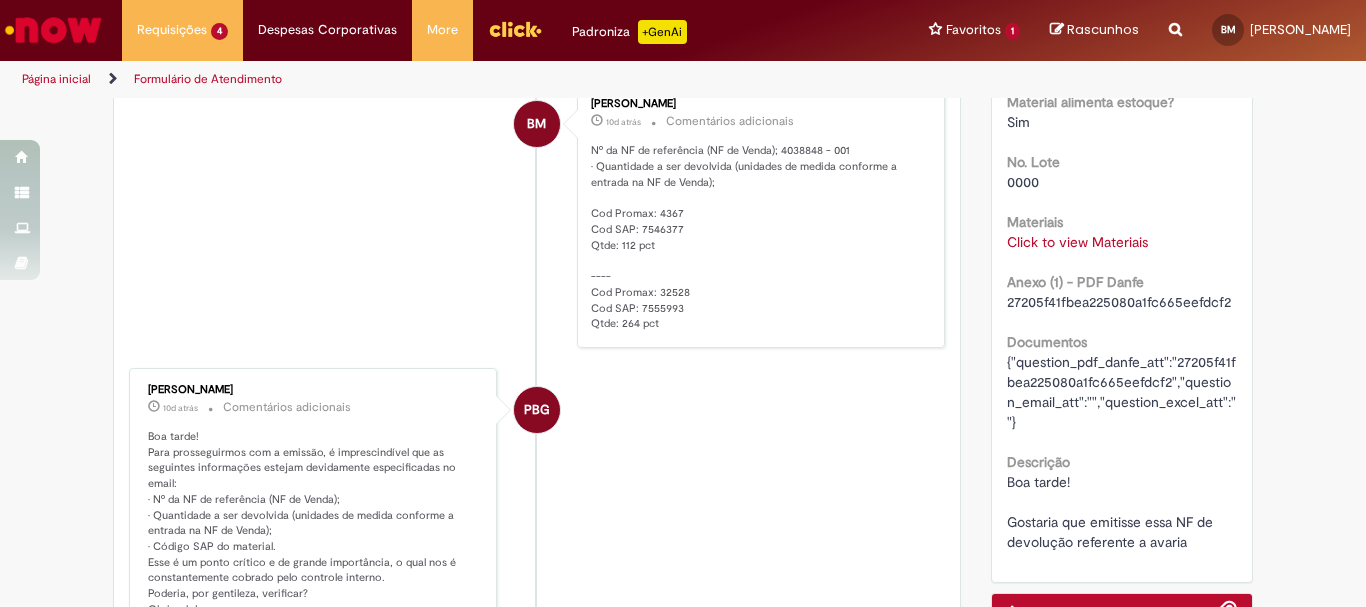 scroll, scrollTop: 1300, scrollLeft: 0, axis: vertical 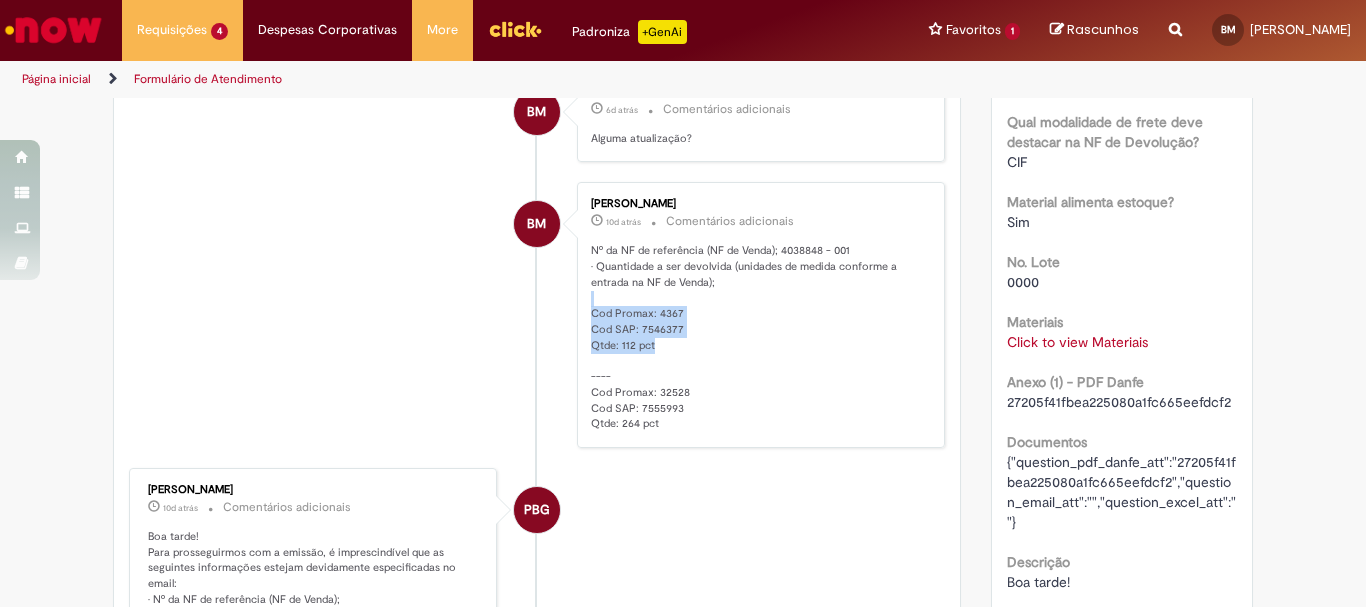 drag, startPoint x: 655, startPoint y: 329, endPoint x: 586, endPoint y: 289, distance: 79.755875 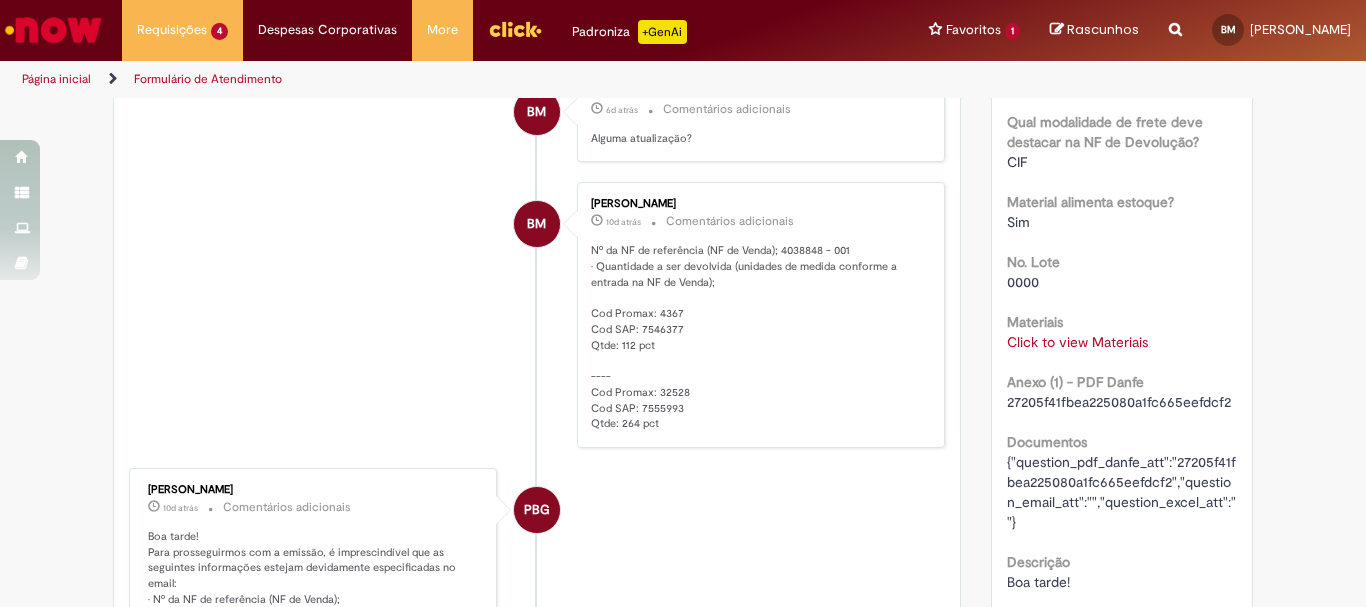 scroll, scrollTop: 1200, scrollLeft: 0, axis: vertical 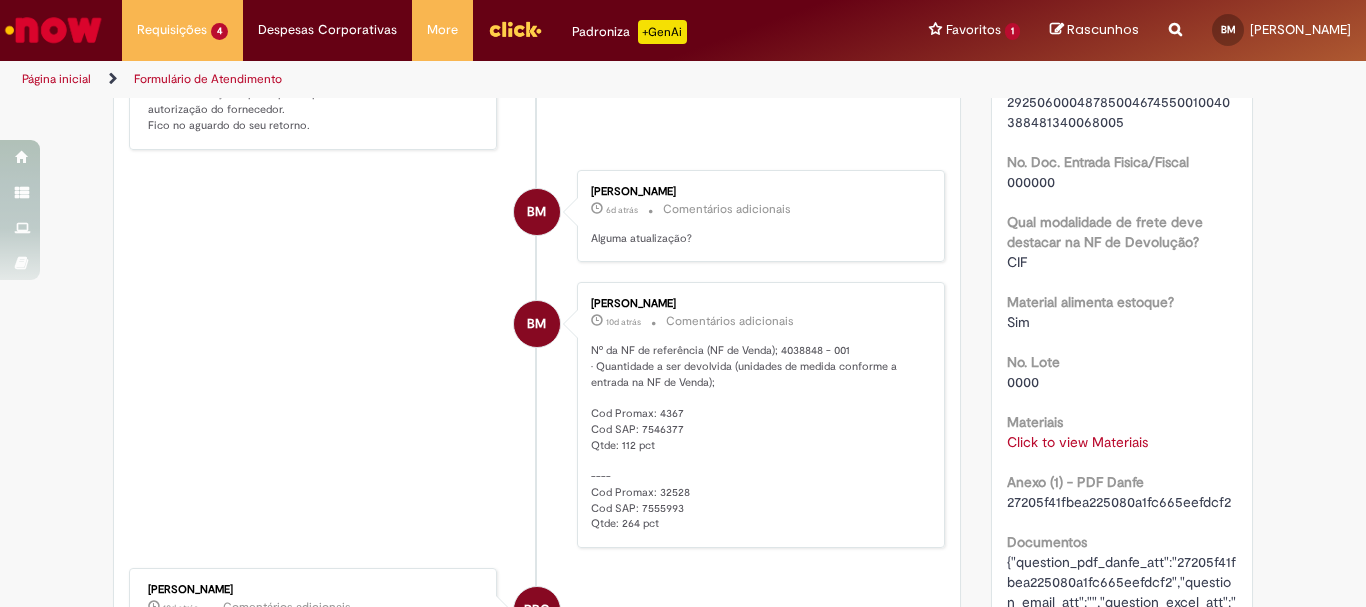 click on "Nº da NF de referência (NF de Venda); 4038848 - 001
• Quantidade a ser devolvida (unidades de medida conforme a entrada na NF de Venda);
Cod Promax: 4367
Cod SAP: 7546377
Qtde: 112 pct
----
Cod Promax: 32528
Cod SAP: 7555993
Qtde: 264 pct" at bounding box center (757, 437) 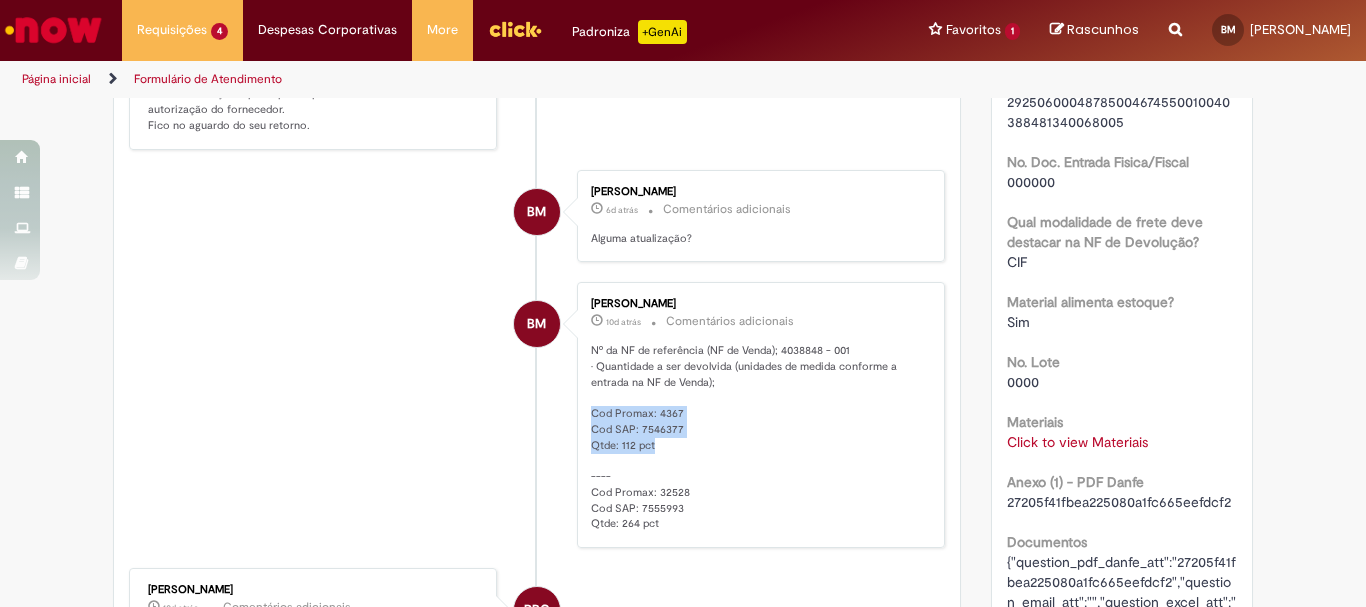 drag, startPoint x: 654, startPoint y: 427, endPoint x: 581, endPoint y: 398, distance: 78.54935 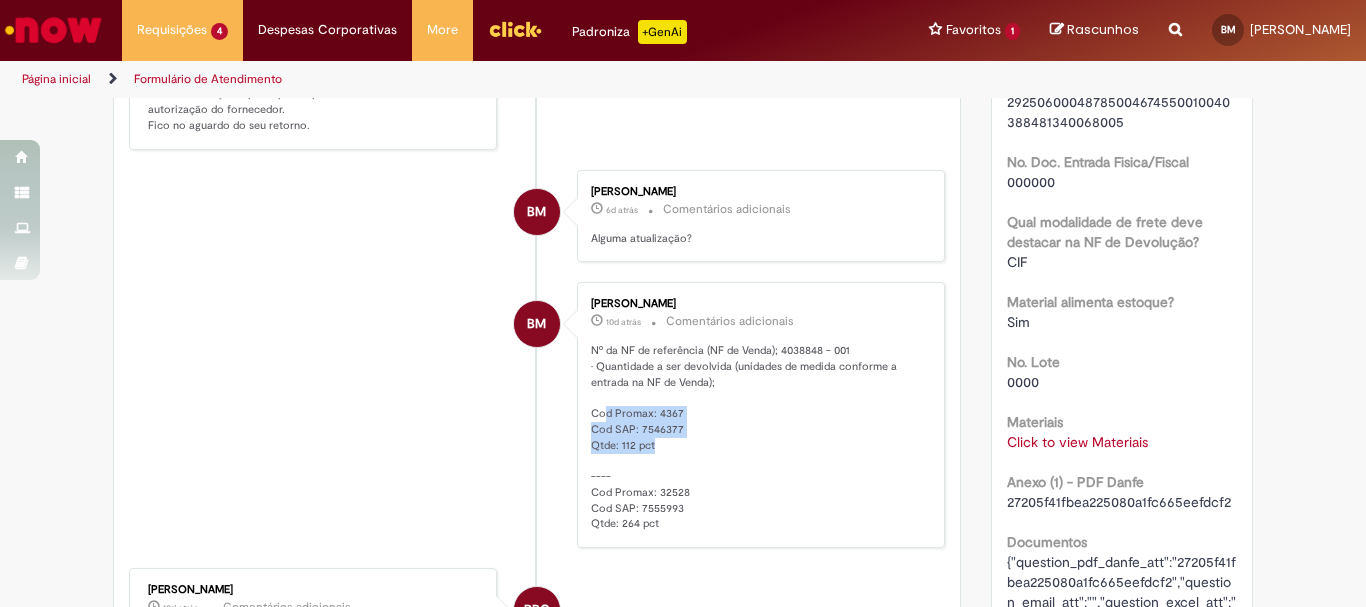 drag, startPoint x: 648, startPoint y: 437, endPoint x: 588, endPoint y: 334, distance: 119.20151 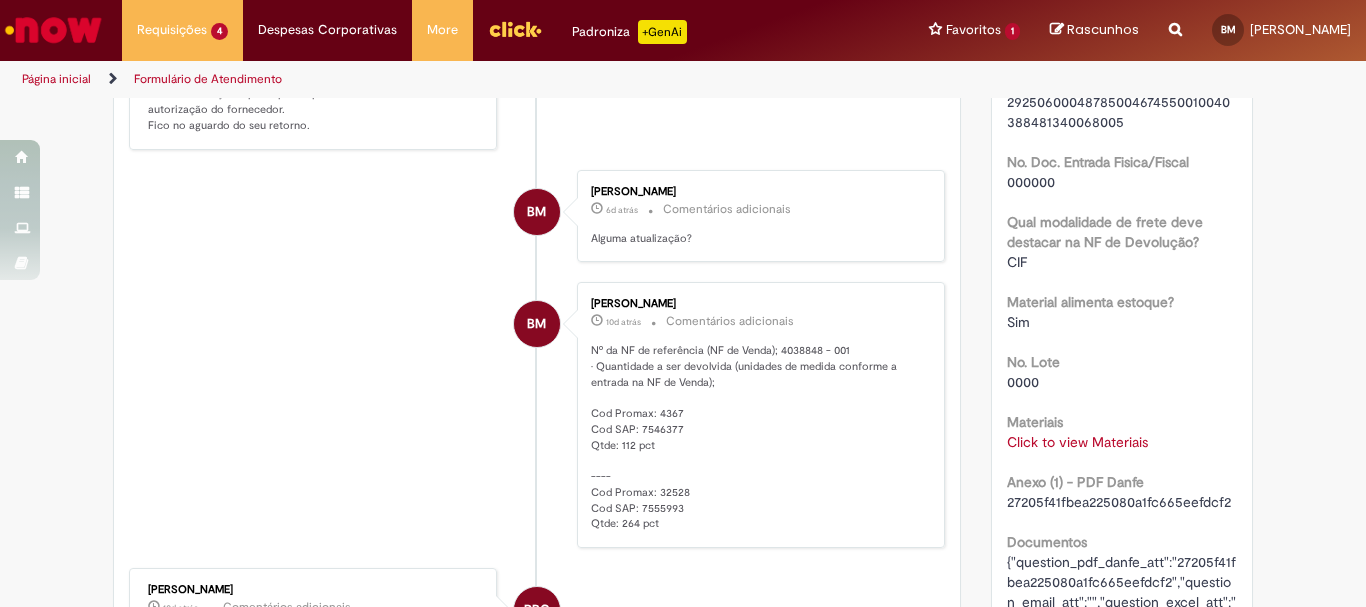 click on "Nº da NF de referência (NF de Venda); 4038848 - 001
• Quantidade a ser devolvida (unidades de medida conforme a entrada na NF de Venda);
Cod Promax: 4367
Cod SAP: 7546377
Qtde: 112 pct
----
Cod Promax: 32528
Cod SAP: 7555993
Qtde: 264 pct" at bounding box center (757, 437) 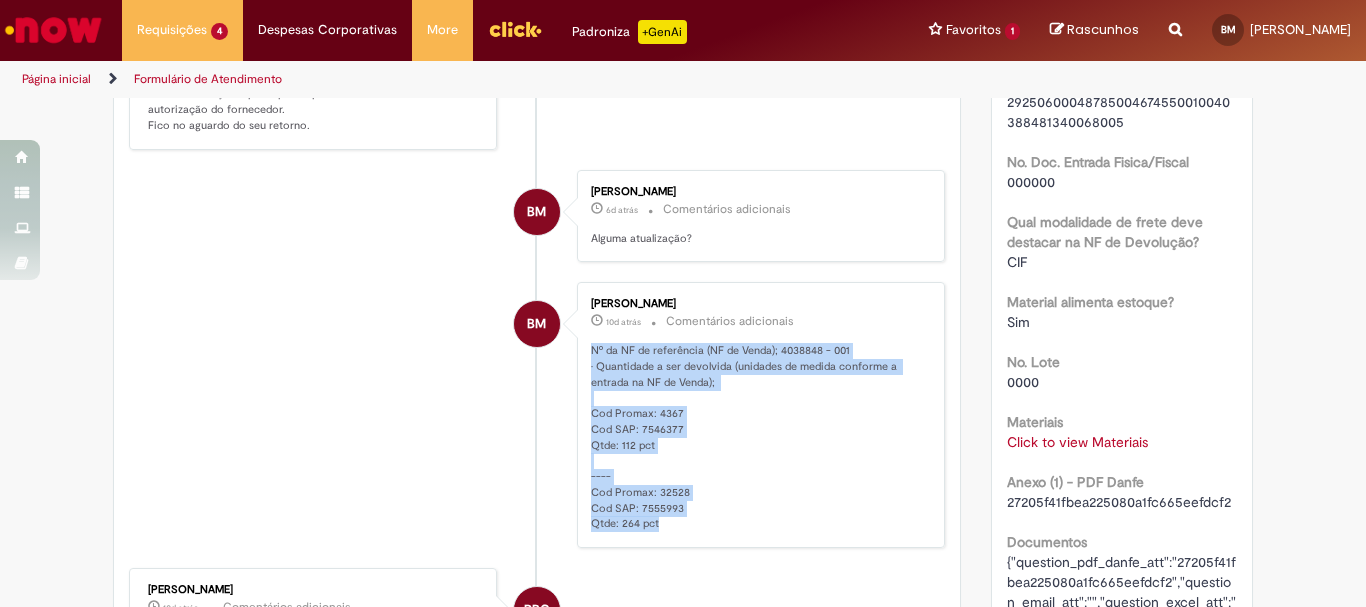 drag, startPoint x: 585, startPoint y: 335, endPoint x: 656, endPoint y: 500, distance: 179.6274 